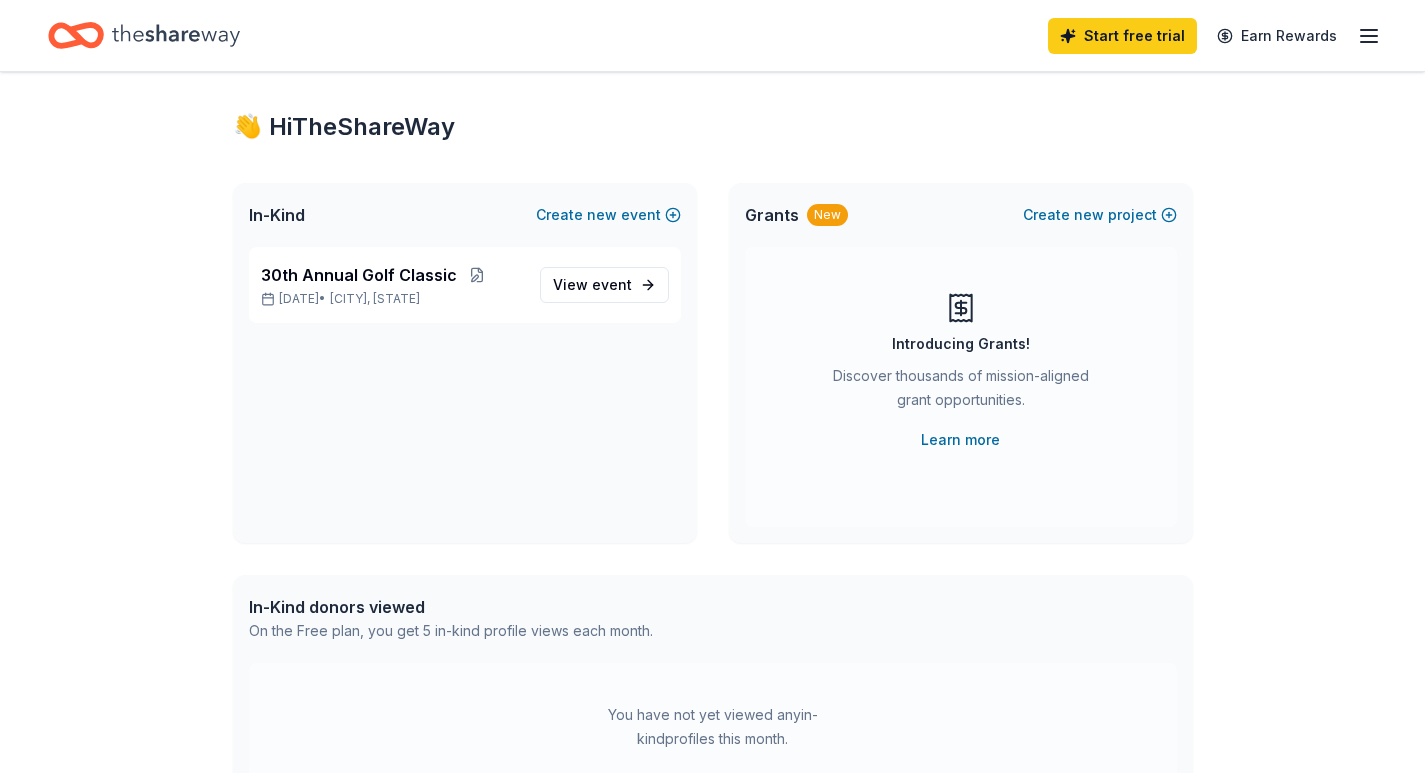 scroll, scrollTop: 0, scrollLeft: 0, axis: both 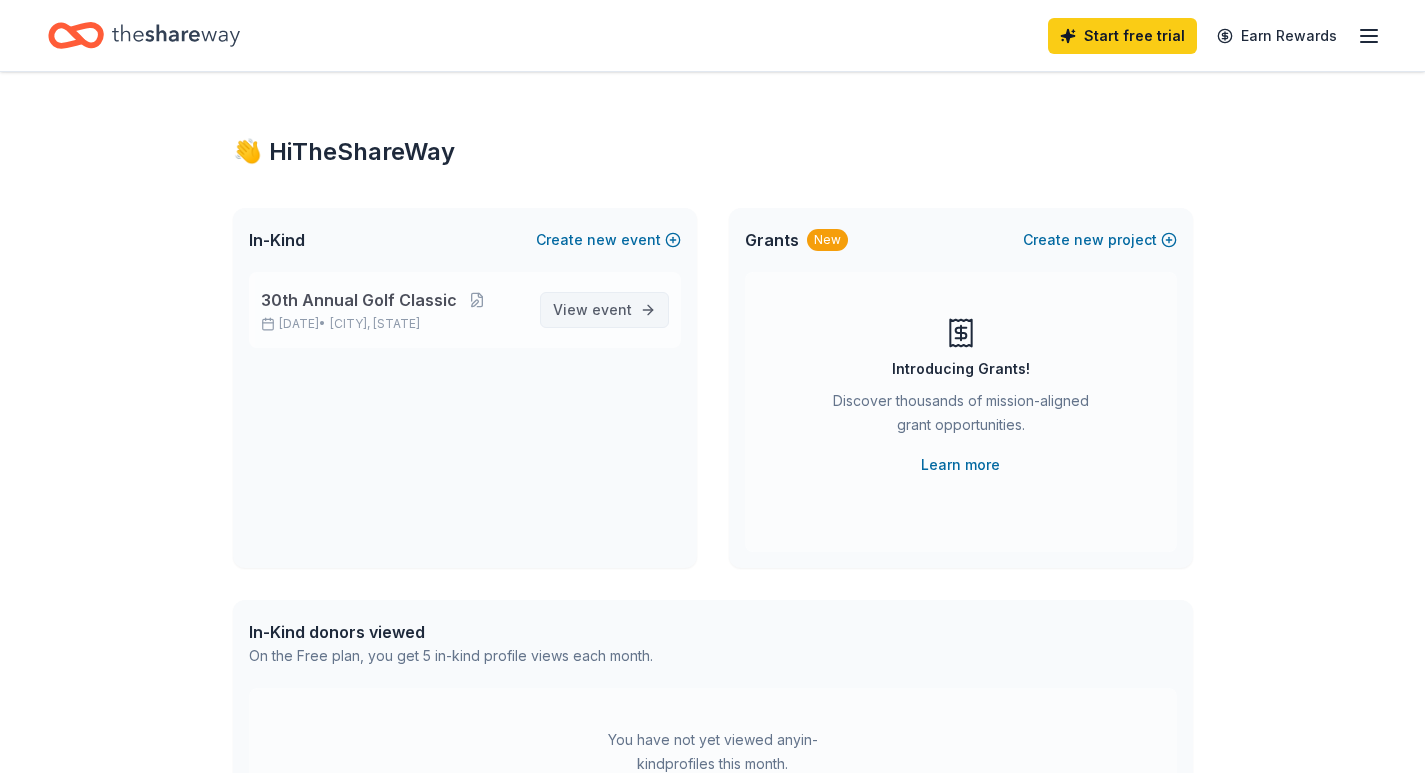 click on "event" at bounding box center [612, 309] 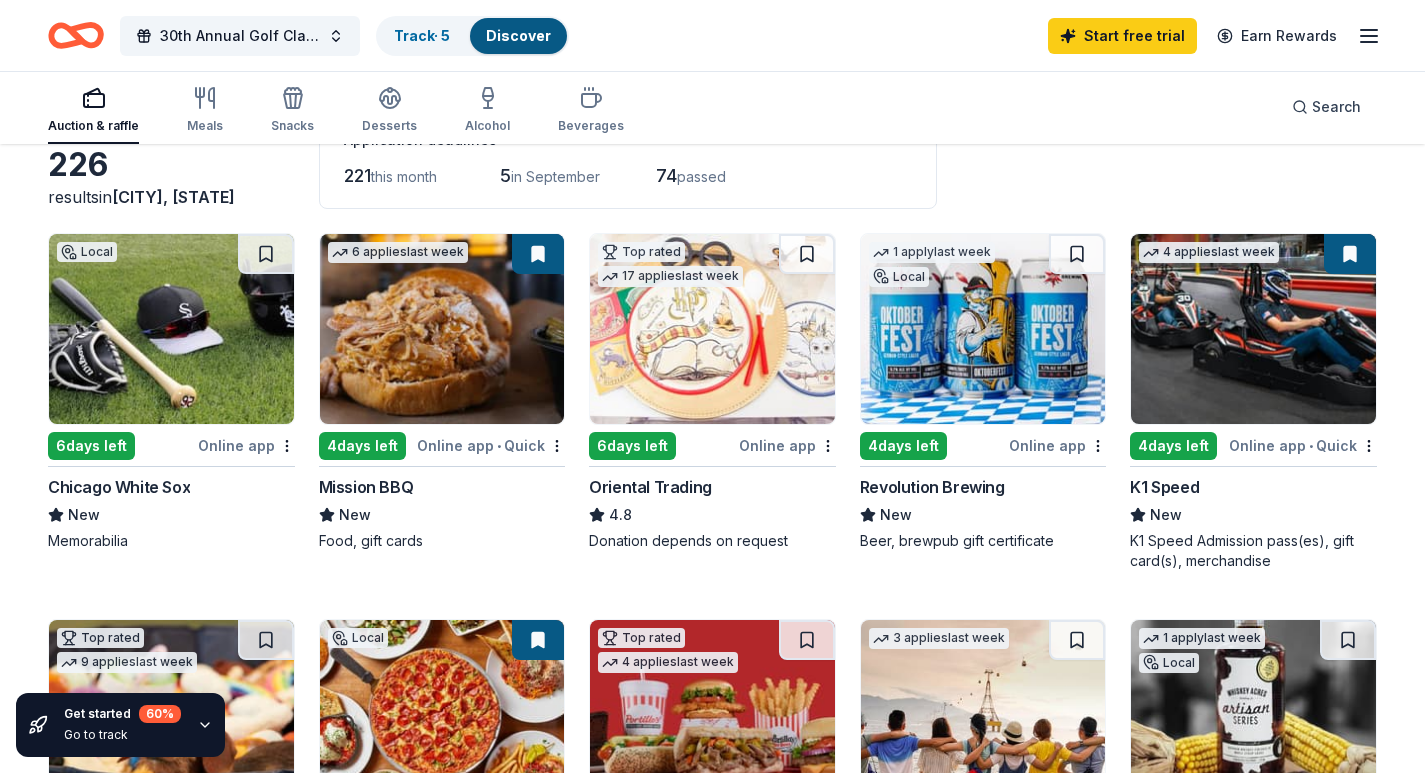 scroll, scrollTop: 200, scrollLeft: 0, axis: vertical 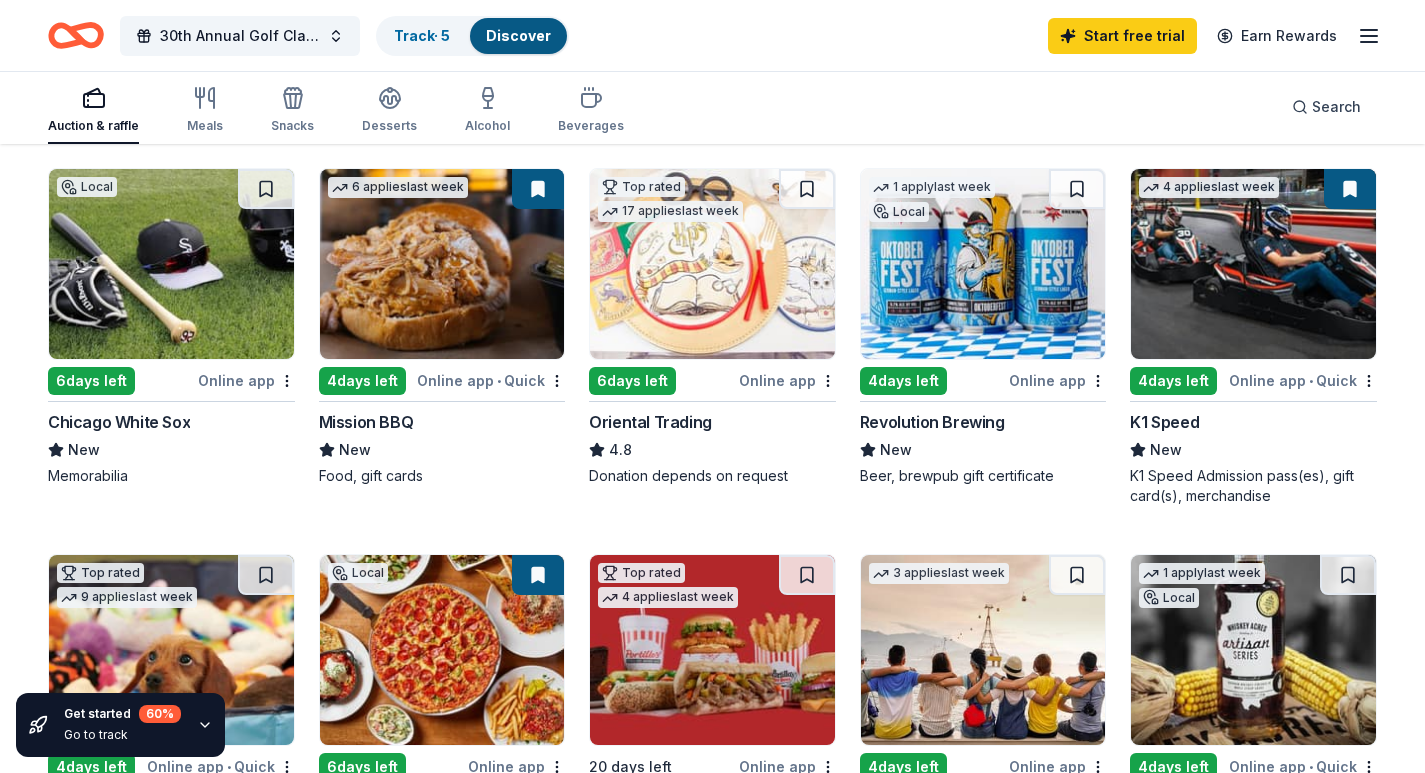 click on "Online app • Quick" at bounding box center (491, 380) 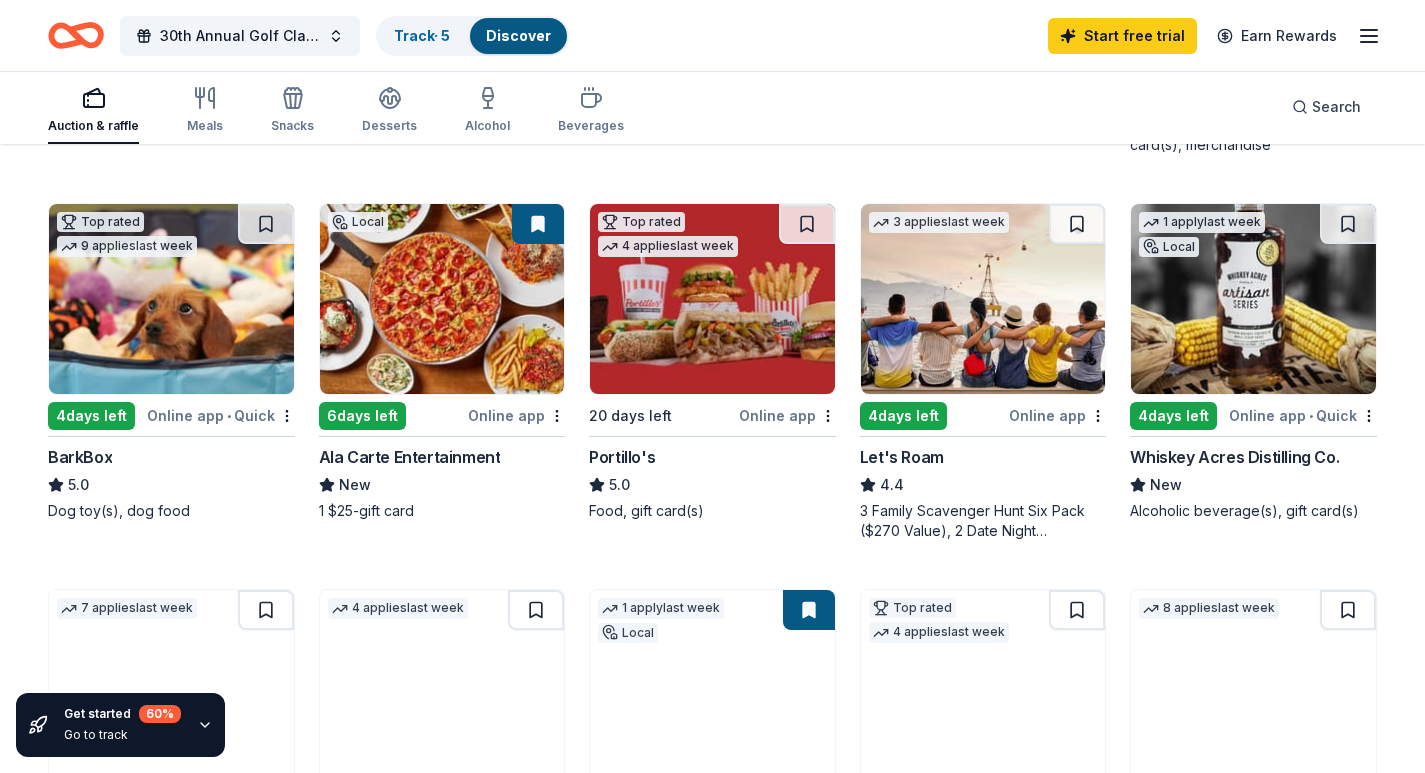scroll, scrollTop: 600, scrollLeft: 0, axis: vertical 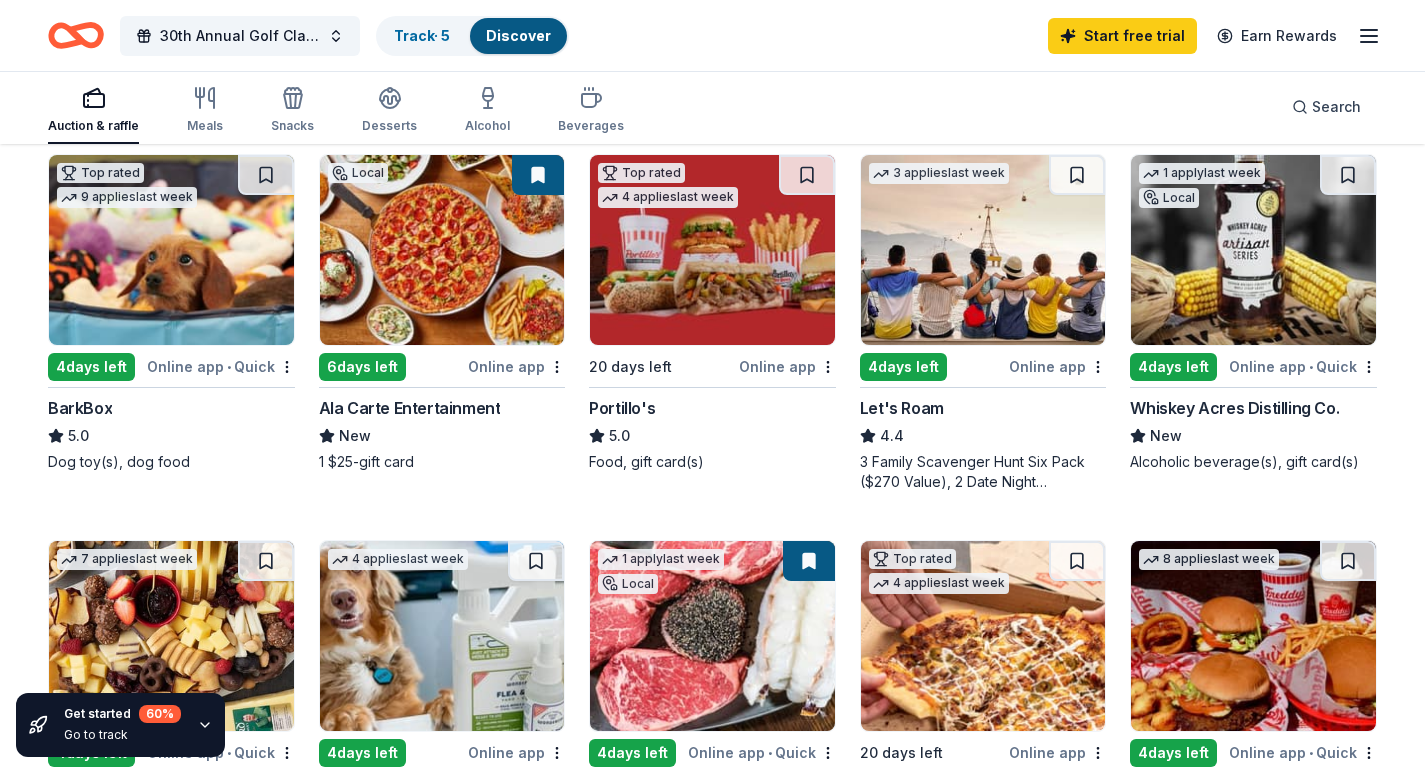 click on "Let's Roam" at bounding box center (902, 408) 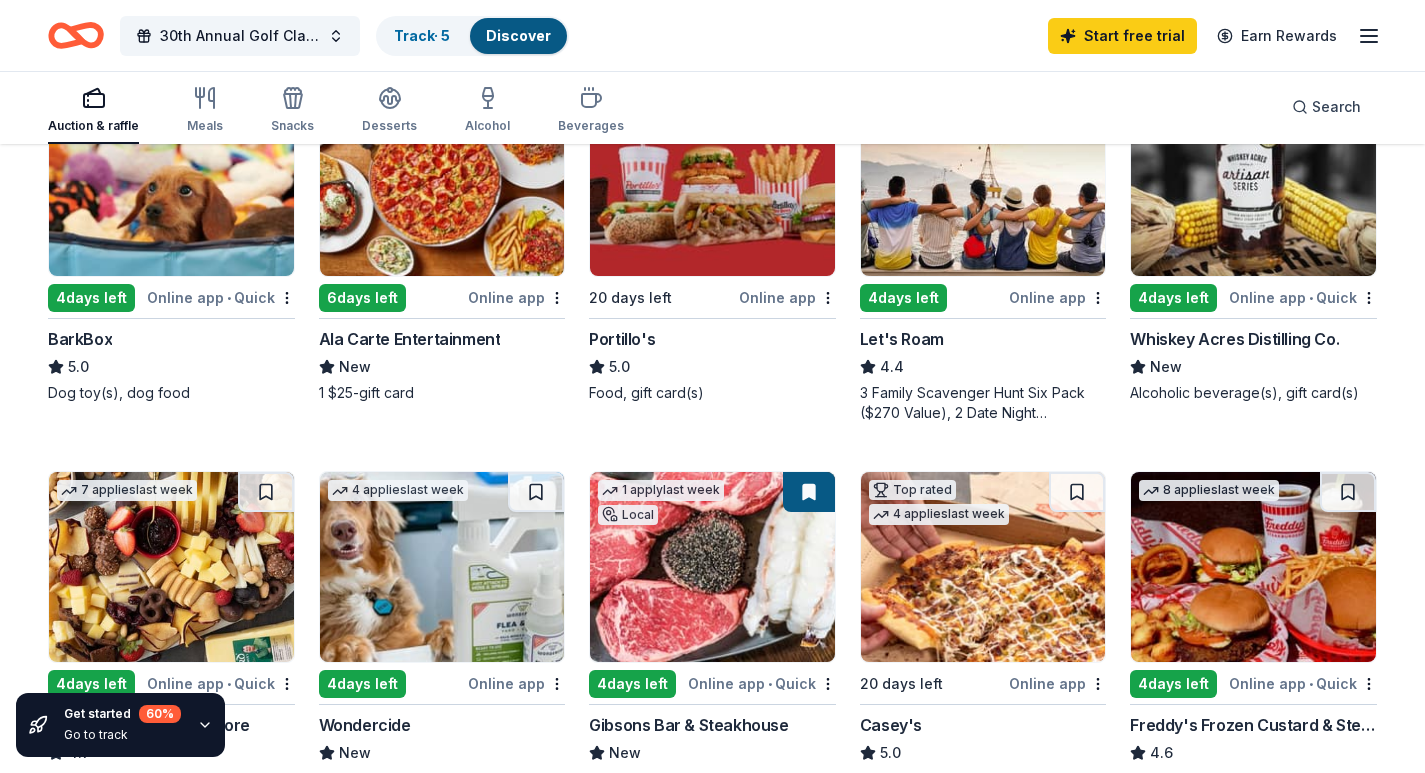 scroll, scrollTop: 700, scrollLeft: 0, axis: vertical 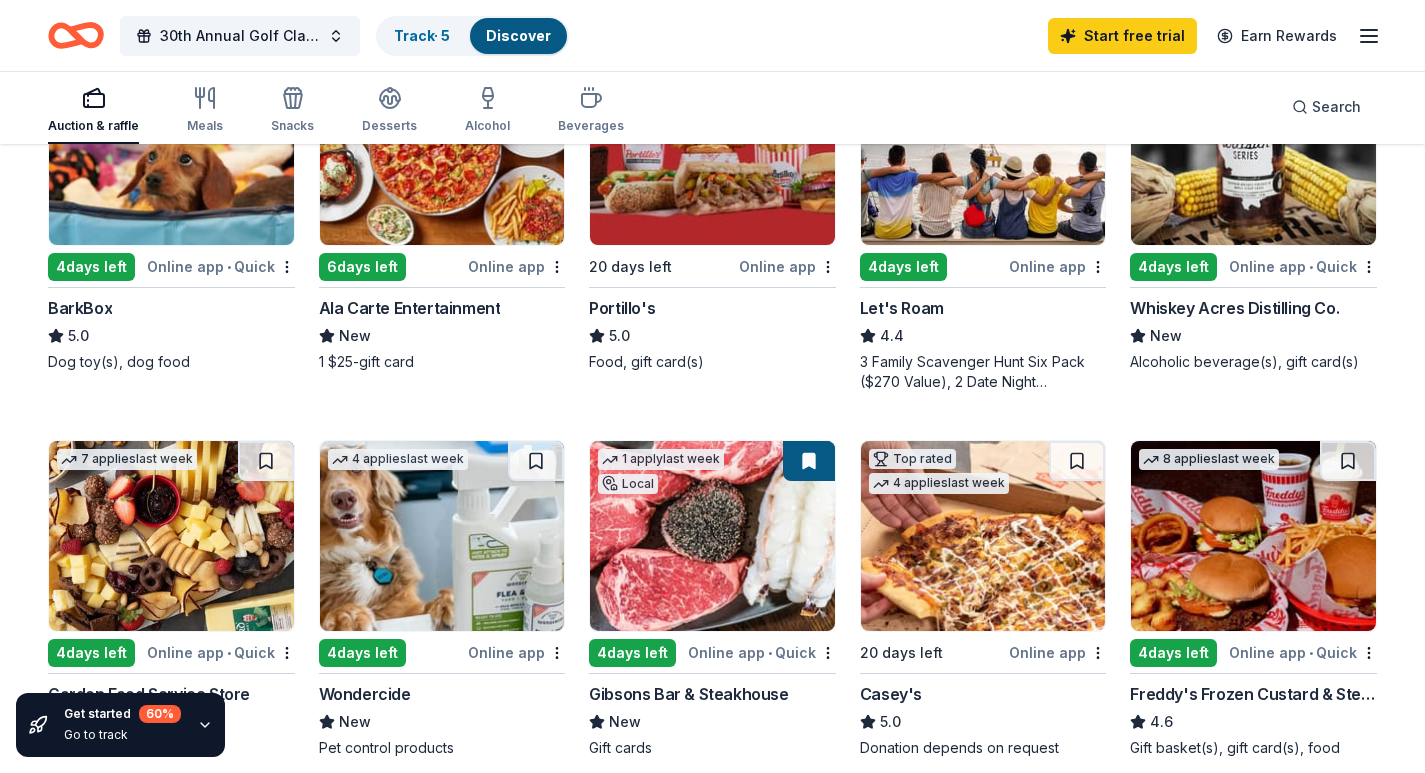 click at bounding box center [1253, 150] 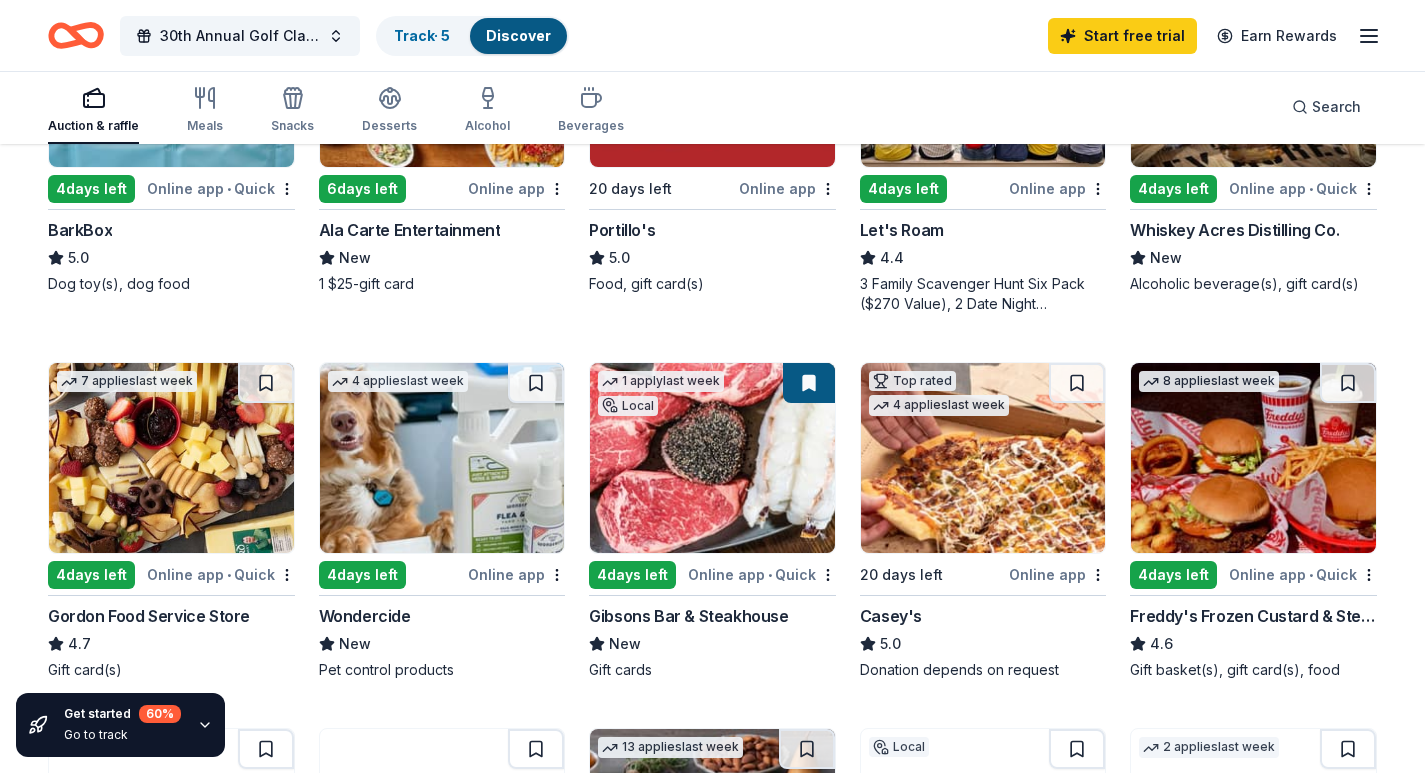 scroll, scrollTop: 900, scrollLeft: 0, axis: vertical 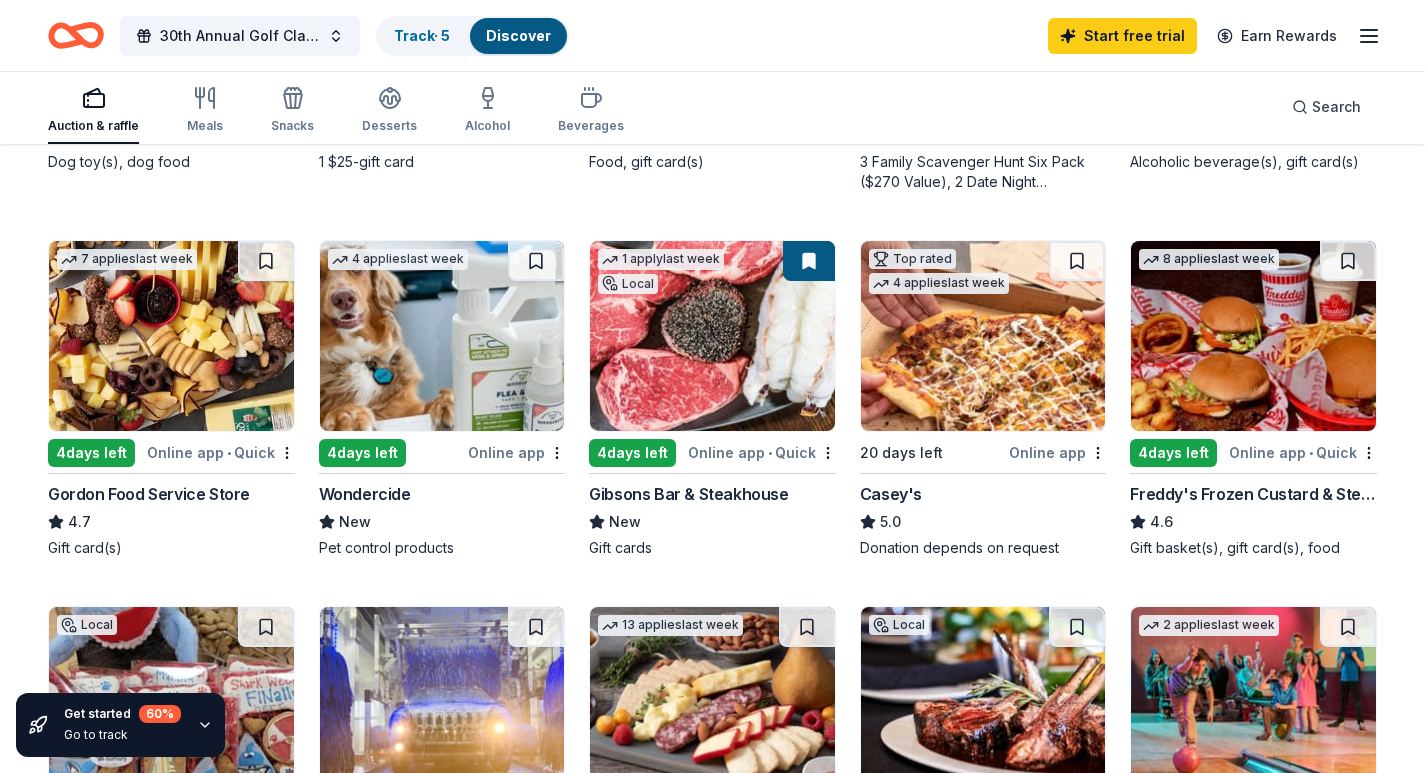 click at bounding box center (983, 336) 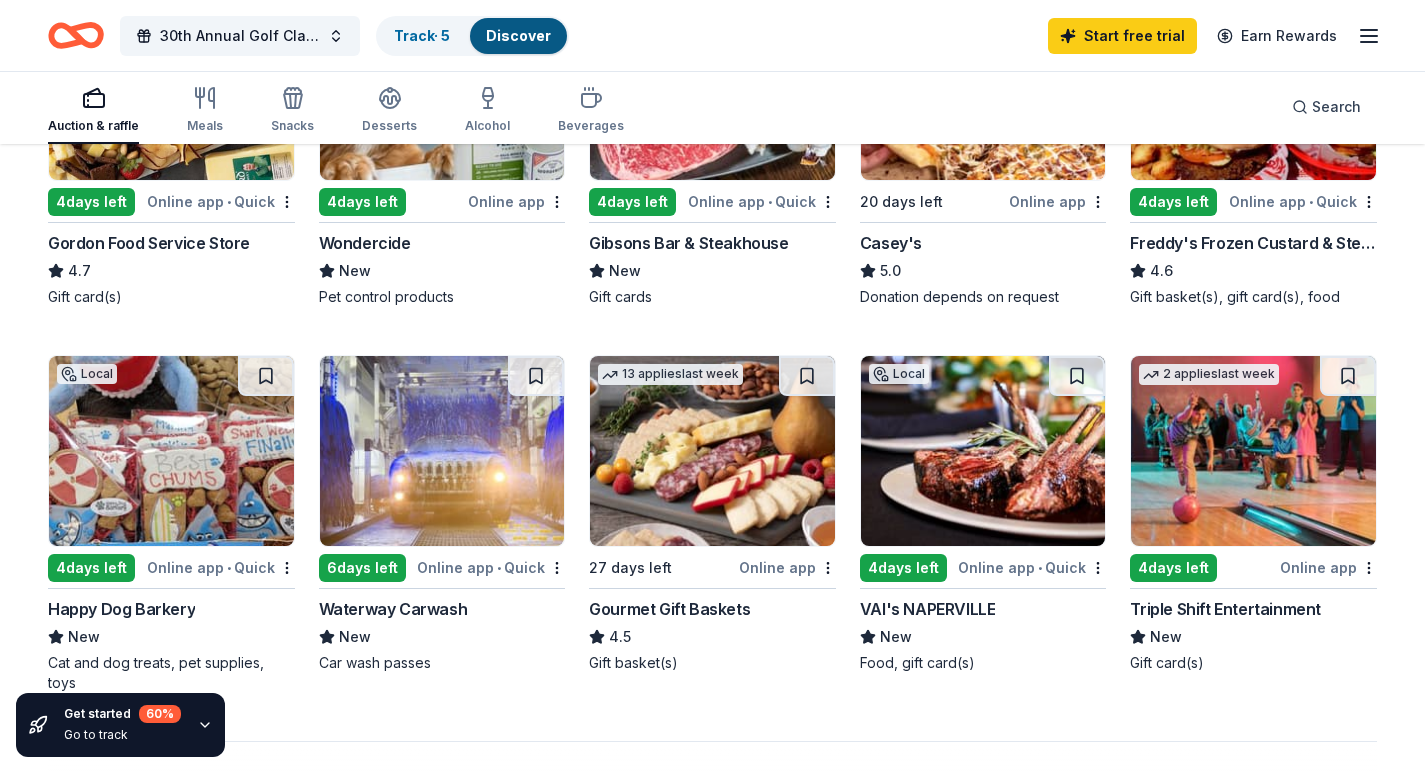 scroll, scrollTop: 1200, scrollLeft: 0, axis: vertical 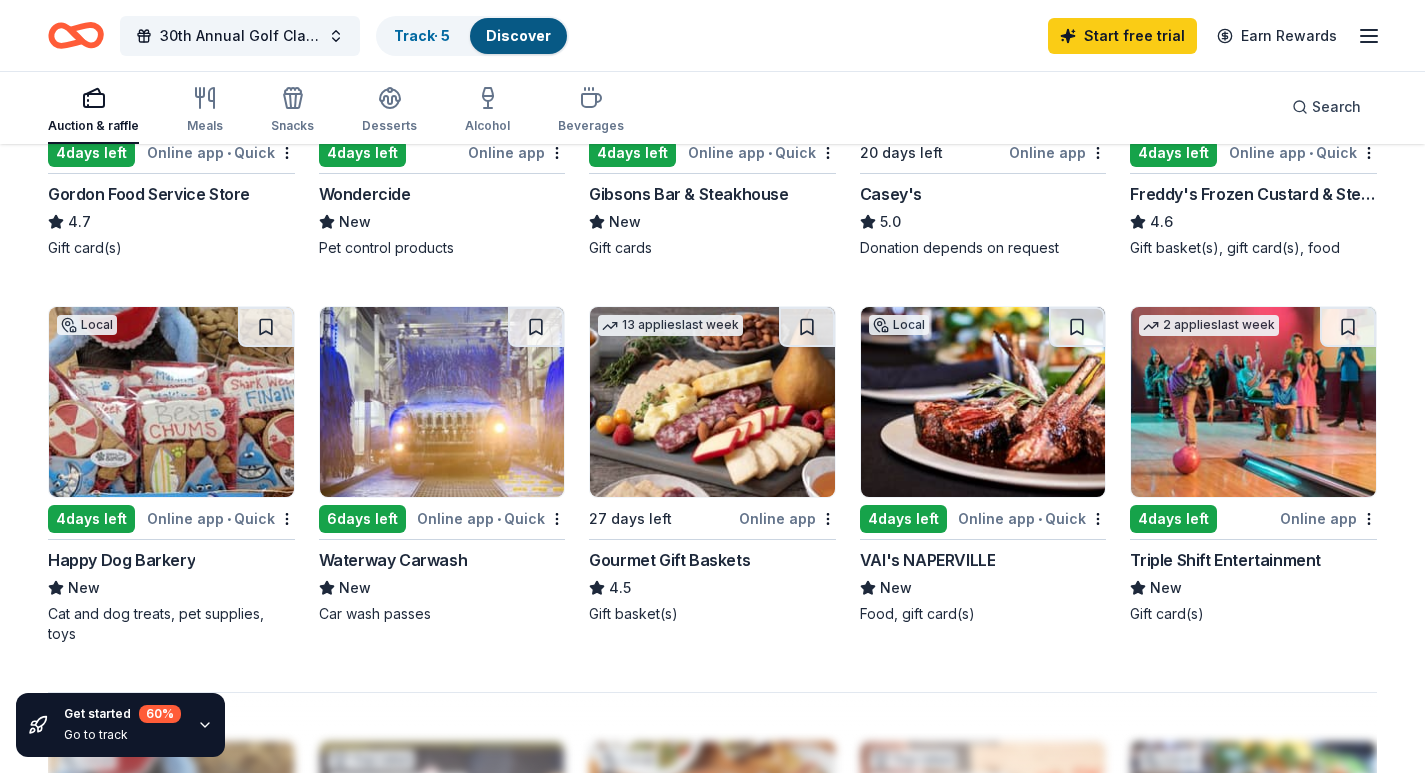 click at bounding box center (171, 402) 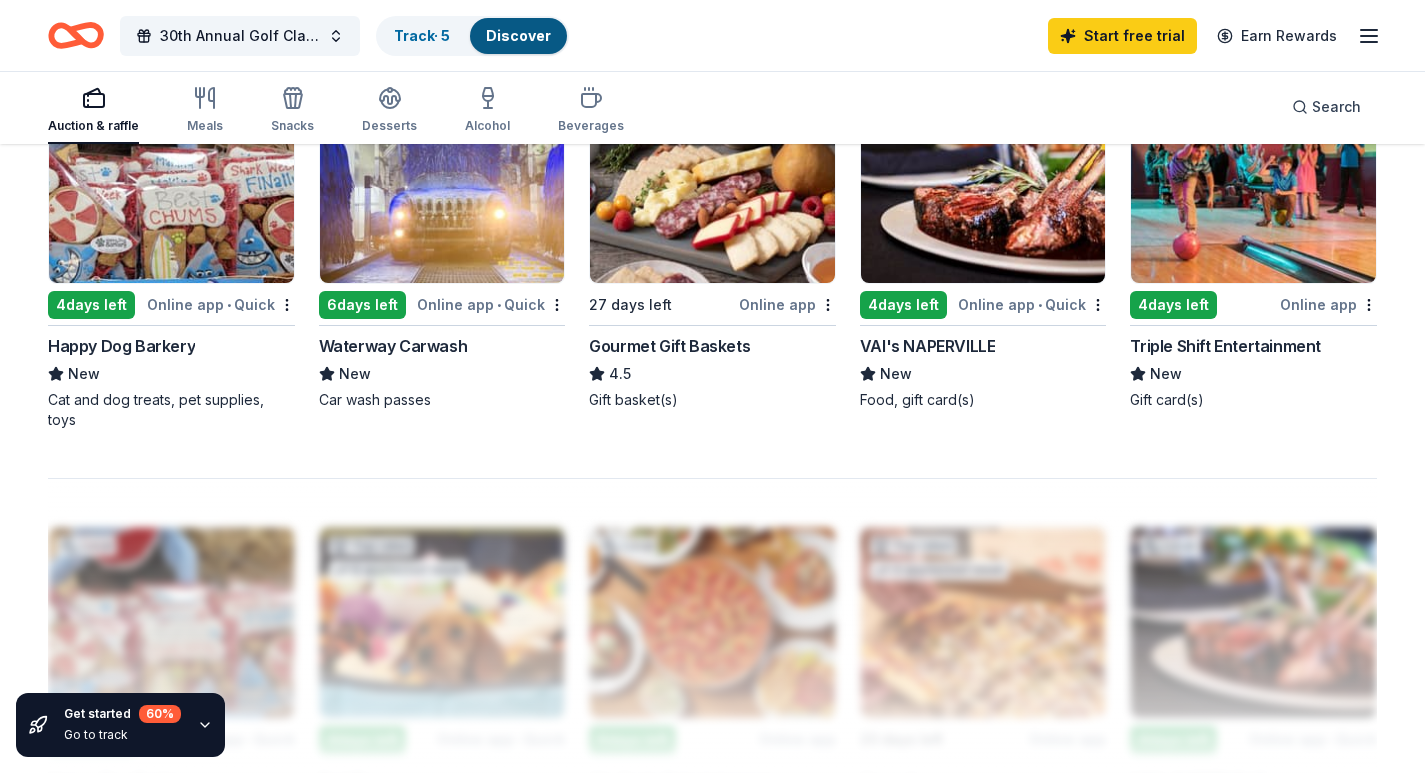 scroll, scrollTop: 1500, scrollLeft: 0, axis: vertical 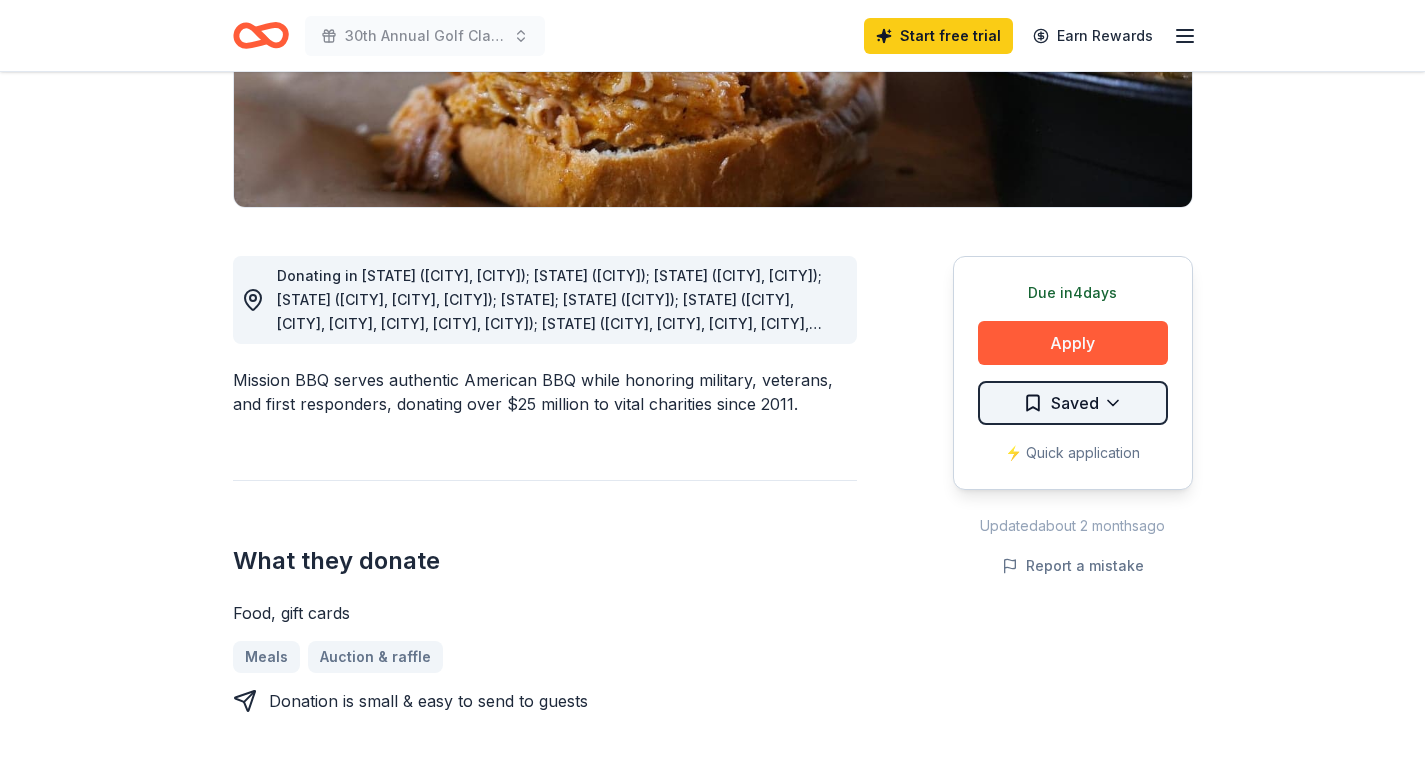 click on "30th Annual Golf Classic Start free  trial Earn Rewards Due in  4  days Share Mission BBQ New 6   applies  last week approval rate donation value Share Donating in [STATE] ([CITY], [CITY]); [STATE] ([CITY]); [STATE] ([CITY], [CITY]); [STATE] ([CITY], [CITY], [CITY]); [STATE]; [STATE] ([CITY]); [STATE] ([CITY], [CITY], [CITY], [CITY], [CITY], [CITY]); [STATE] ([CITY], [CITY], [CITY], [CITY], [CITY]); [STATE] ([CITY], [CITY]); [STATE]; [STATE] ([CITY], [CITY], [CITY], [CITY]); [STATE] ([CITY], [CITY], [CITY], [CITY]); [STATE] ([CITY], [CITY], [CITY], [CITY]); [STATE] ([CITY]); [STATE] ([CITY], [CITY]); [STATE] ([CITY], [CITY], [CITY], [CITY], [CITY], [CITY], [CITY], [CITY], [CITY]); [STATE] ([CITY], [CITY]); [STATE]; [STATE] ([CITY], [CITY]); [STATE] ([CITY], [CITY], [CITY], [CITY]); [STATE]; [STATE] ([CITY], [CITY], [CITY], [CITY], [CITY]) What they donate Food, gift cards Meals Auction & raffle Who they donate to" at bounding box center [712, -14] 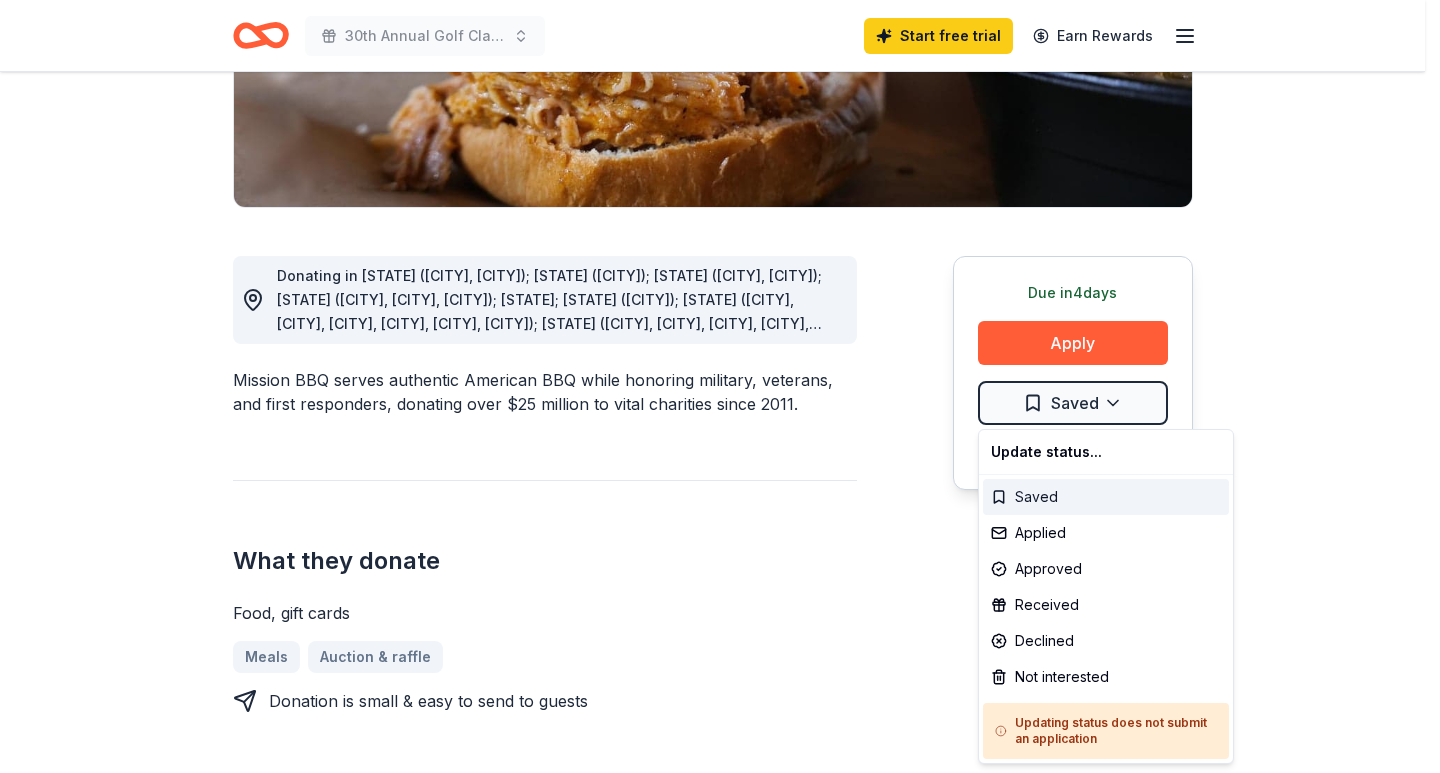 click on "Saved" at bounding box center (1106, 497) 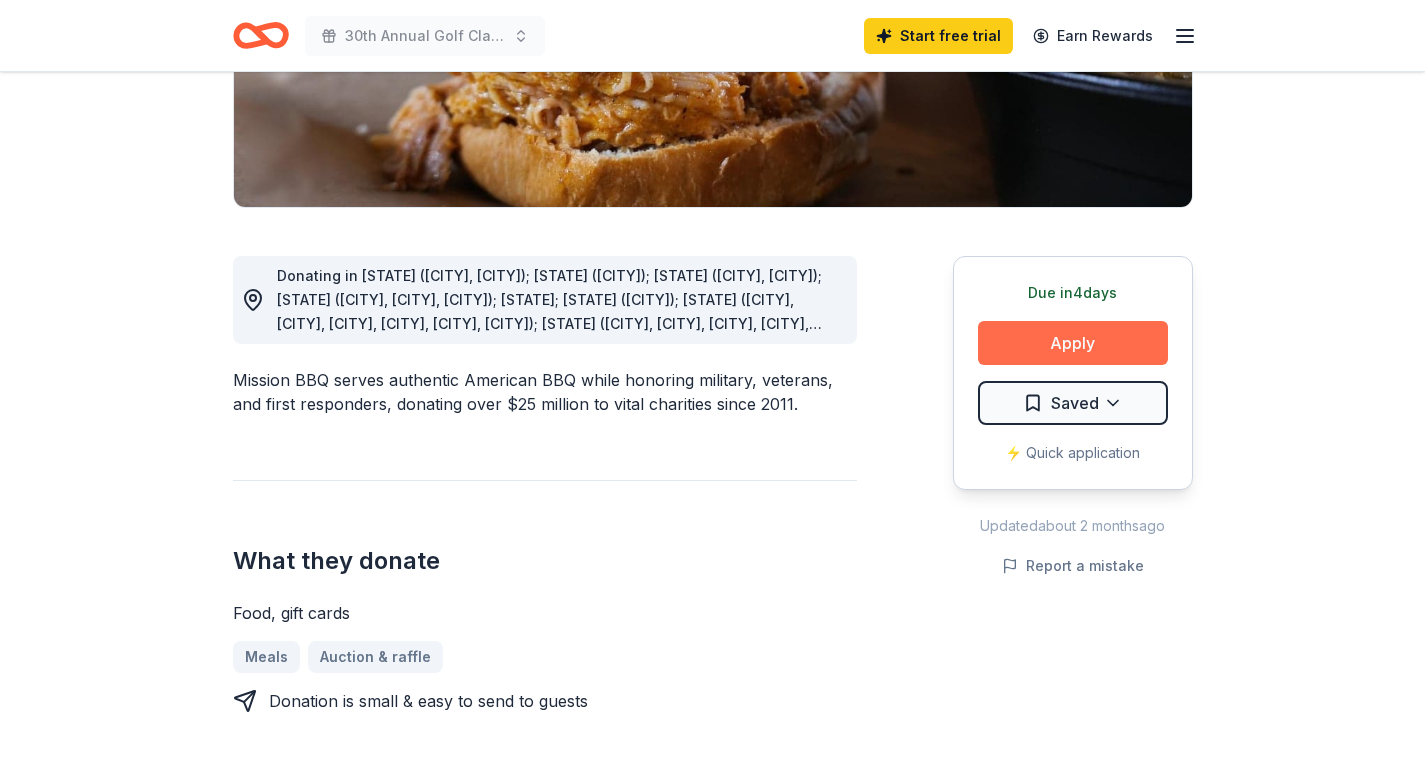click on "Apply" at bounding box center [1073, 343] 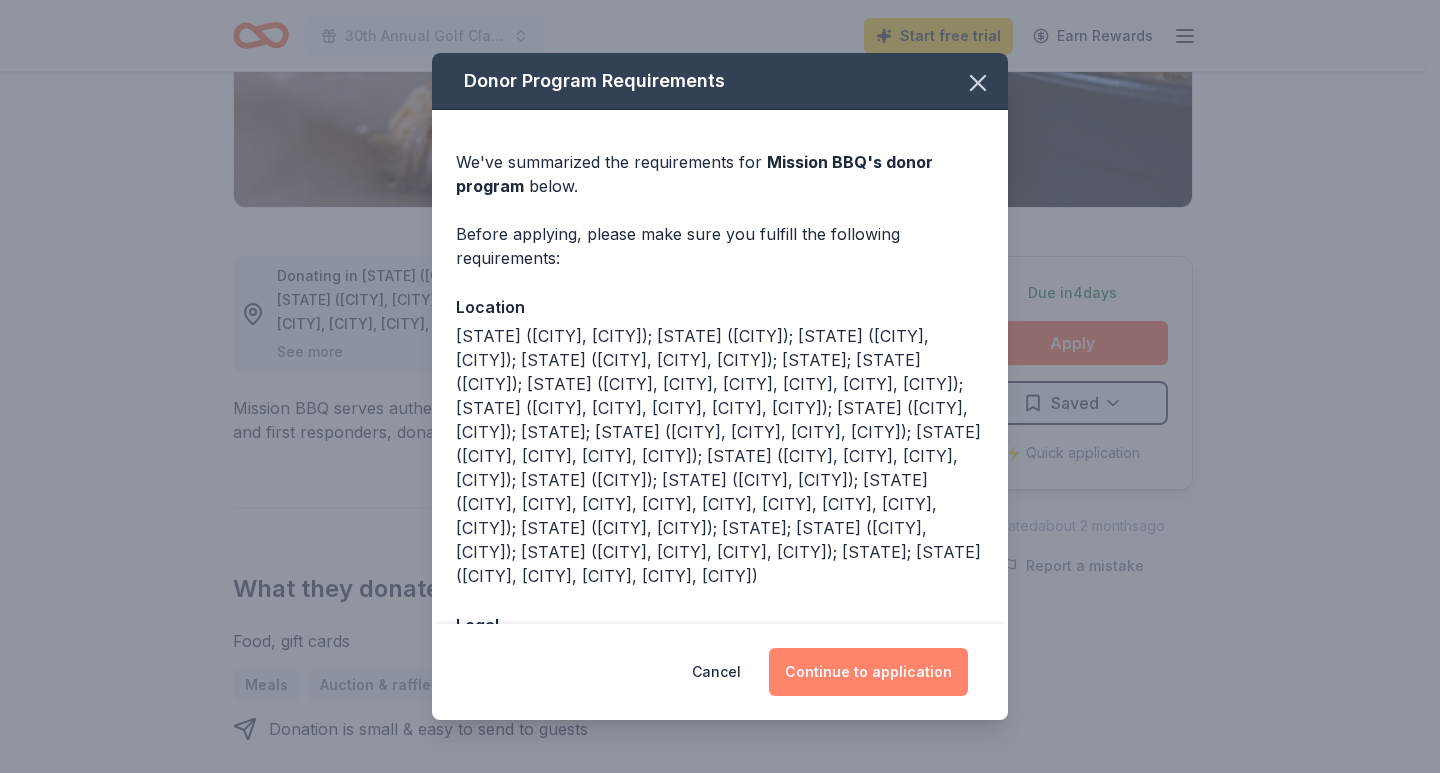 click on "Continue to application" at bounding box center (868, 672) 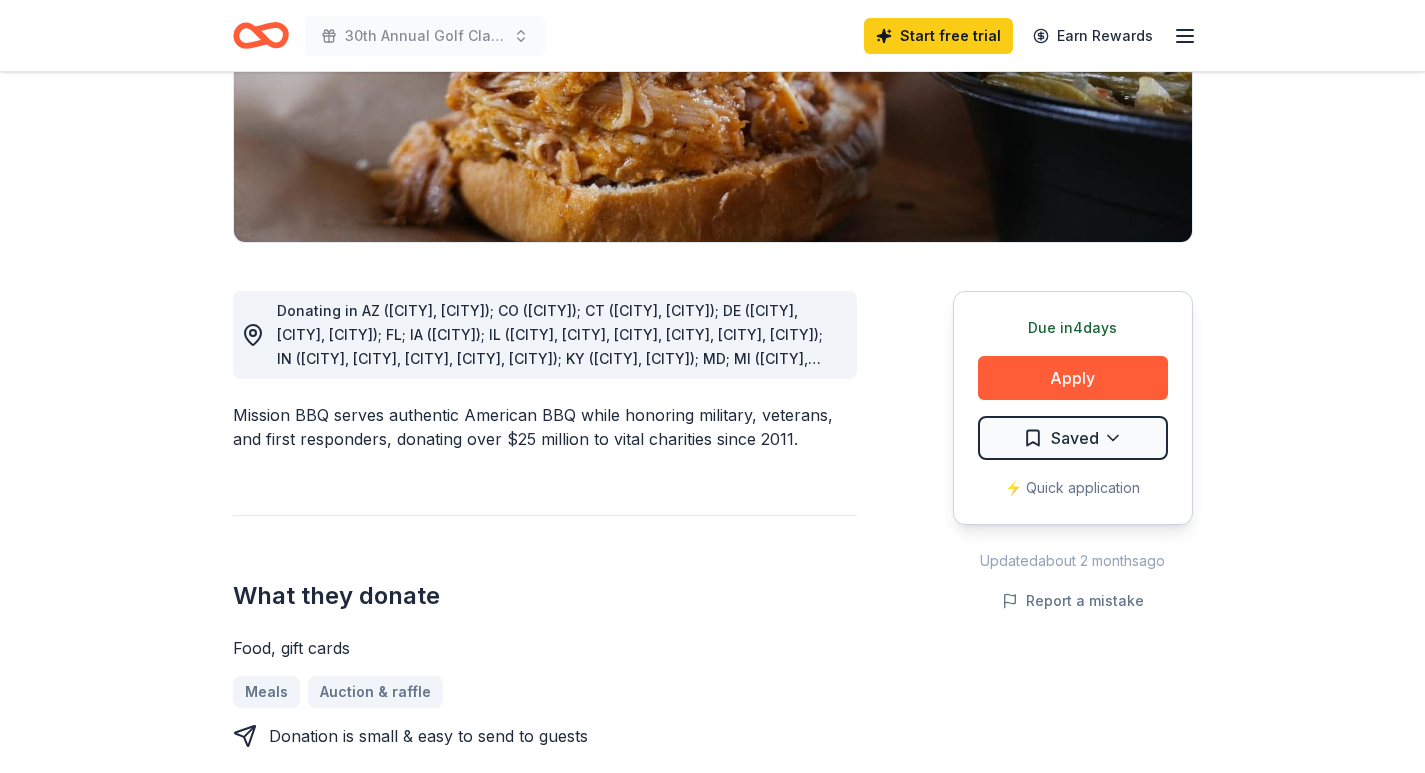scroll, scrollTop: 400, scrollLeft: 0, axis: vertical 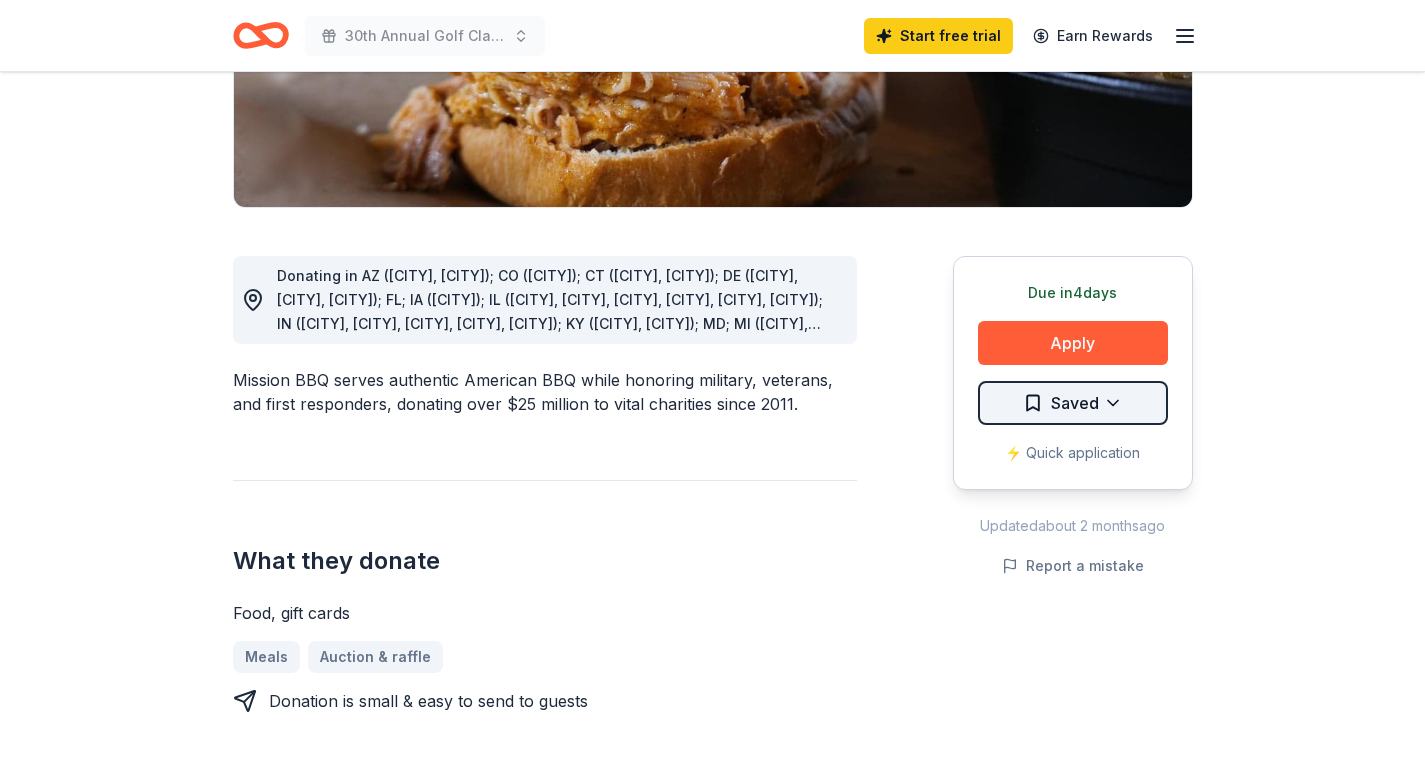 click on "Donating in AZ ([CITY], [CITY]); CO ([CITY]); CT ([CITY], [CITY]); DE ([CITY], [CITY], [CITY]); FL; IA ([CITY]); IL ([CITY], [CITY], [CITY], [CITY], [CITY], [CITY]); IN ([CITY], [CITY], [CITY], [CITY], [CITY]); KY ([CITY], [CITY]); MD; MI ([CITY], [CITY], [CITY], [CITY]); NC ([CITY], [CITY], [CITY], [CITY]); NJ ([CITY], [CITY], [CITY], [CITY]); NV ([CITY]); NY ([CITY], [CITY]); OH ([CITY], [CITY], [CITY], [CITY], [CITY], [CITY], [CITY], [CITY], [CITY]); OK ([CITY], [CITY]); PA; SC ([CITY], [CITY]); TN ([CITY], [CITY], [CITY], [CITY]); VA; WI ([CITY], [CITY], [CITY], [CITY], [CITY])" at bounding box center (712, -14) 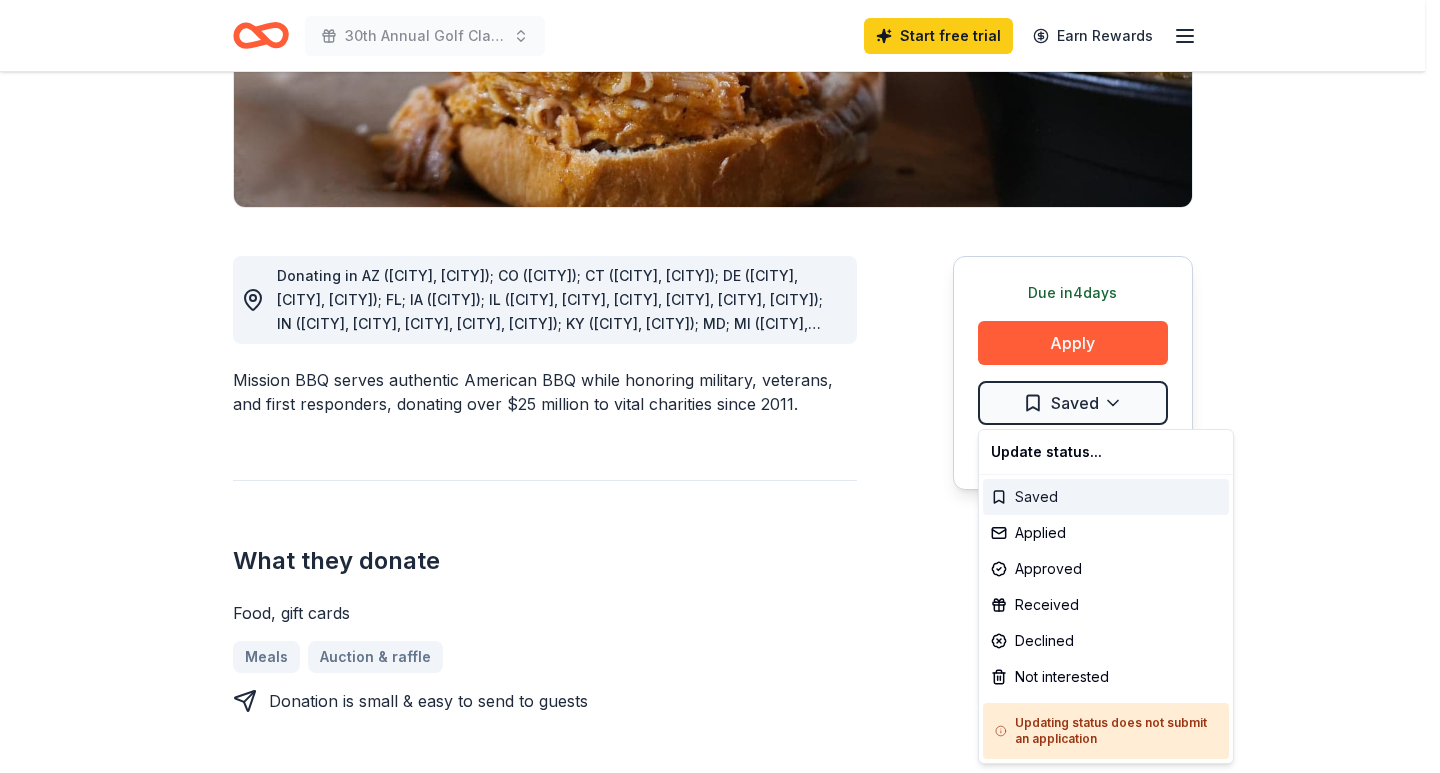 click on "Saved" at bounding box center (1106, 497) 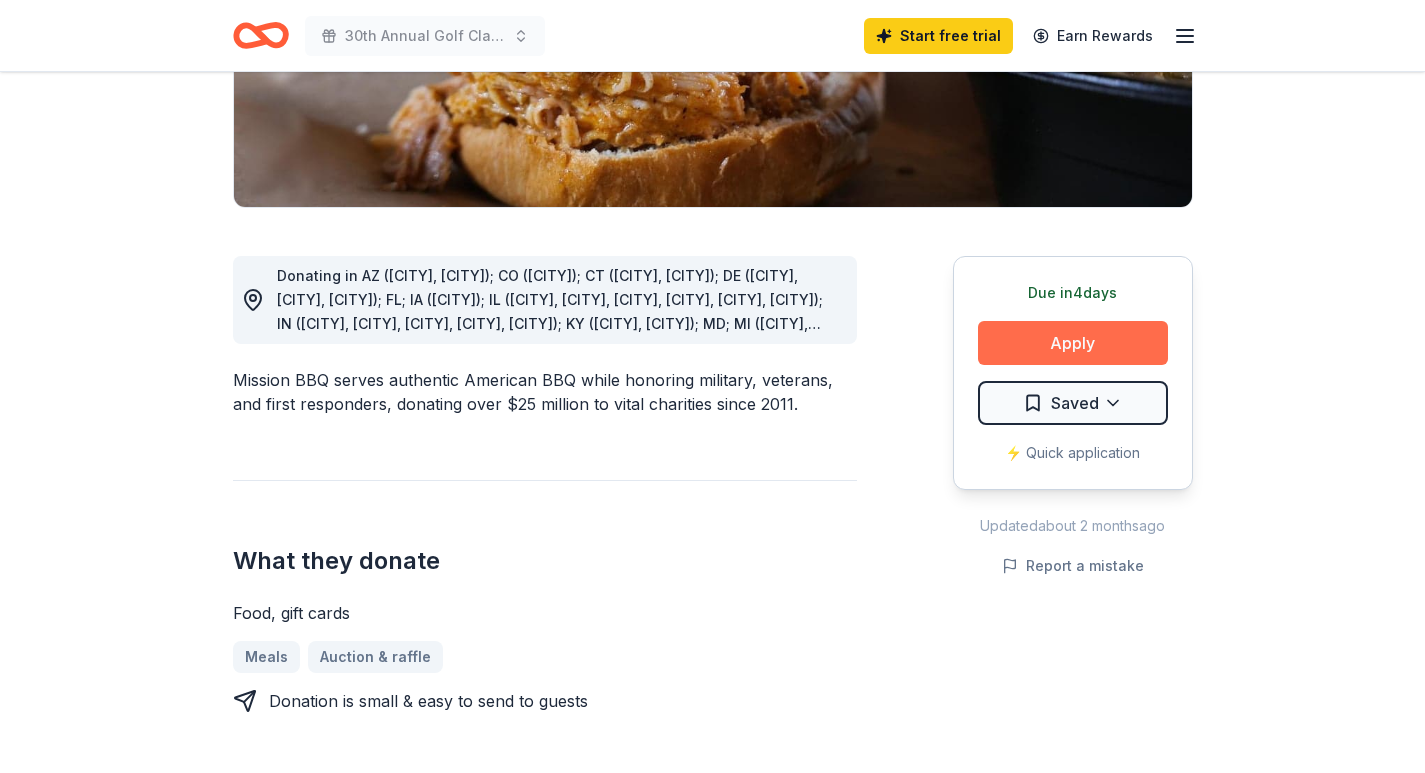click on "Apply" at bounding box center (1073, 343) 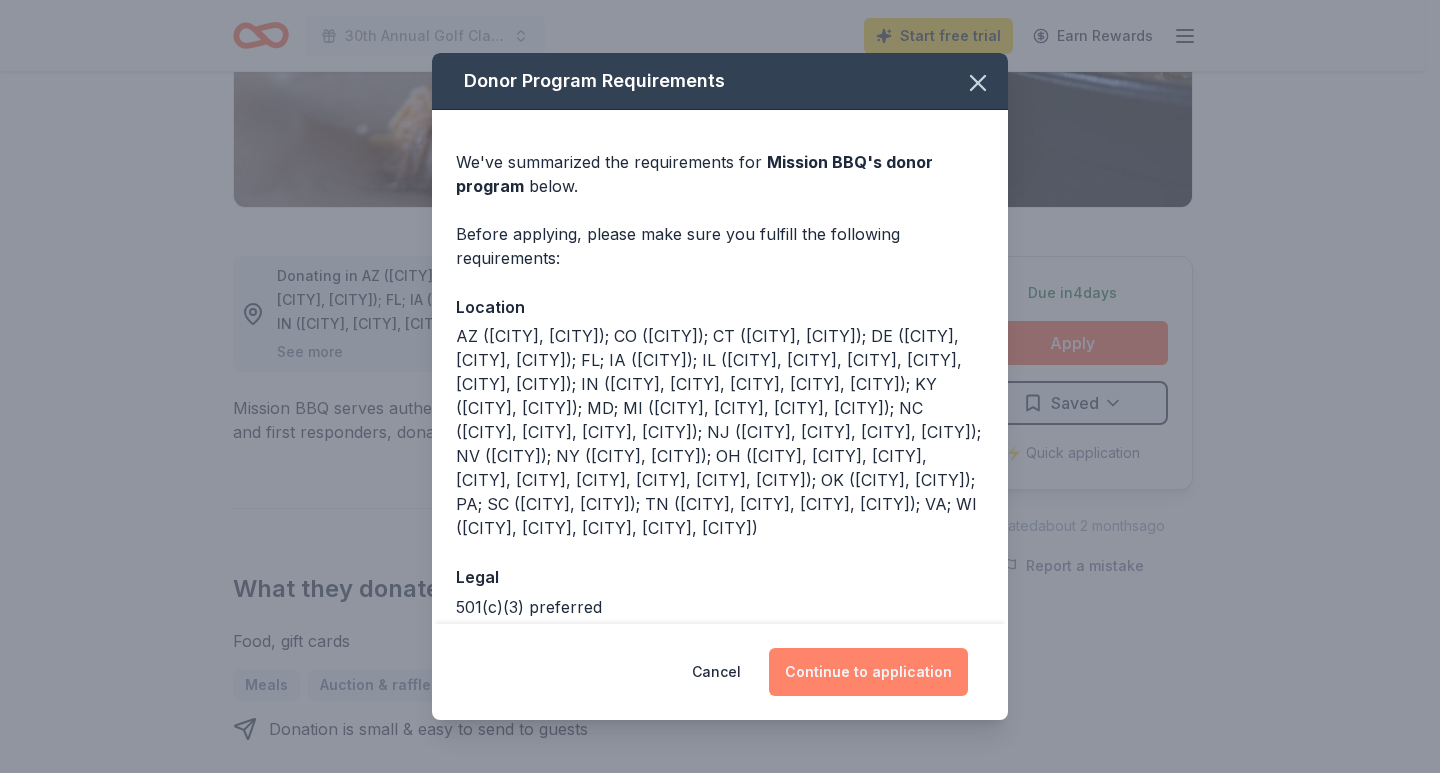 click on "Continue to application" at bounding box center (868, 672) 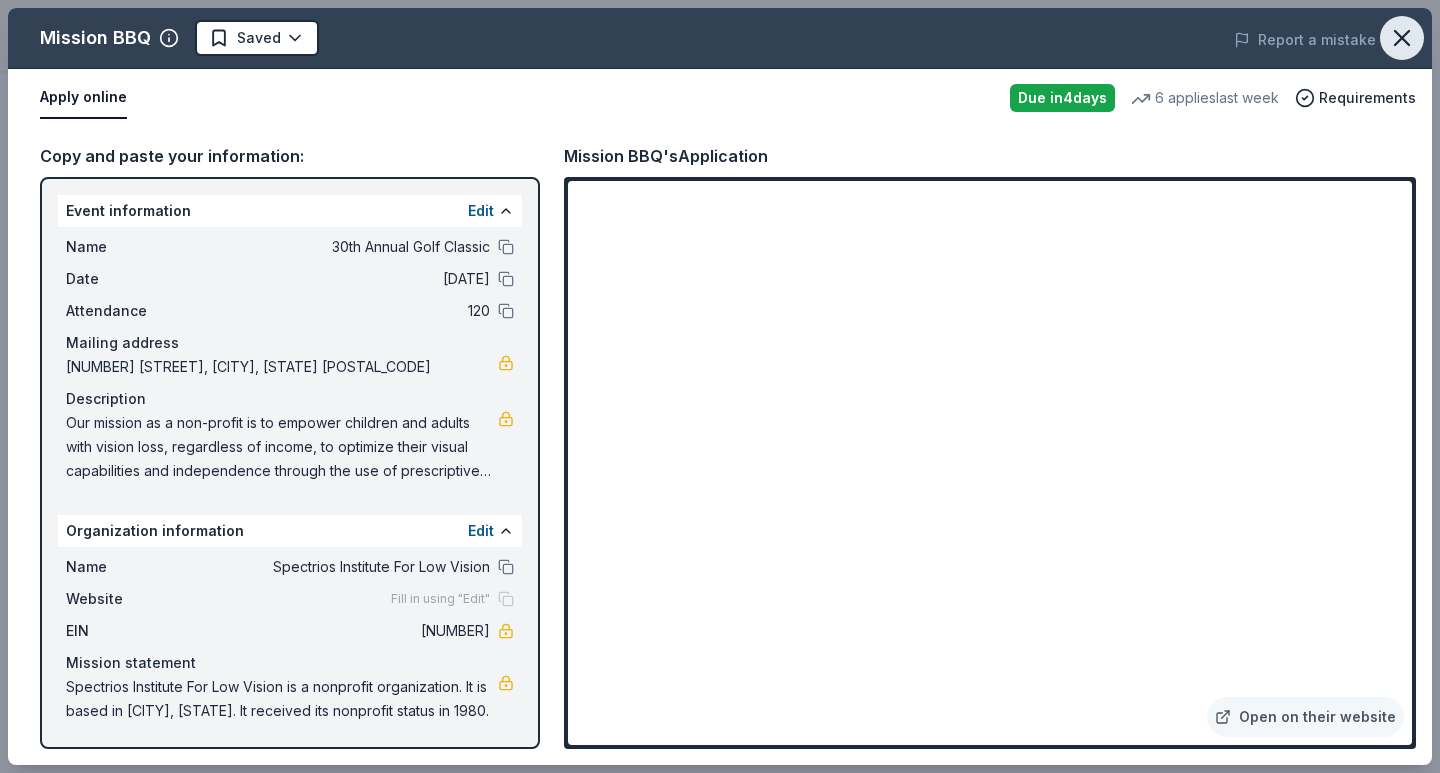 click 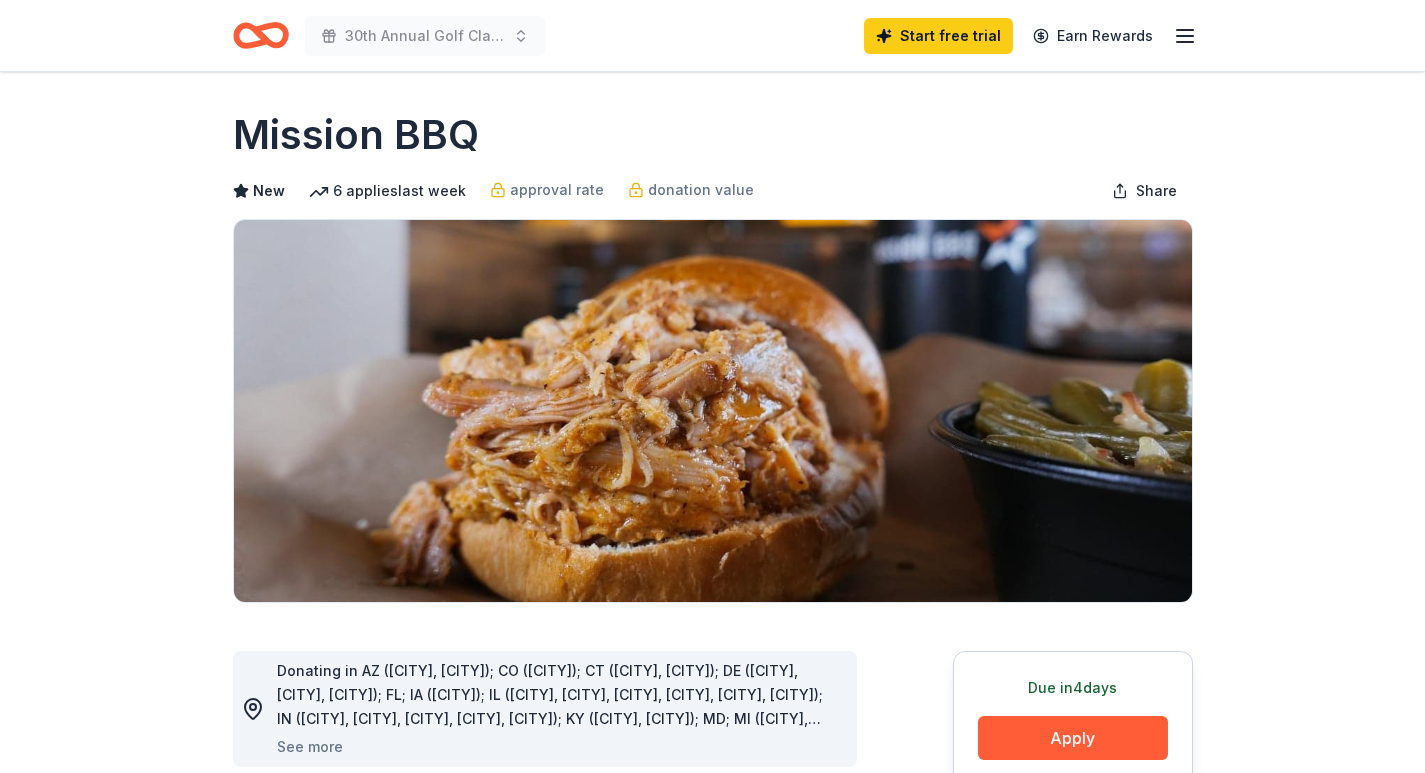 scroll, scrollTop: 0, scrollLeft: 0, axis: both 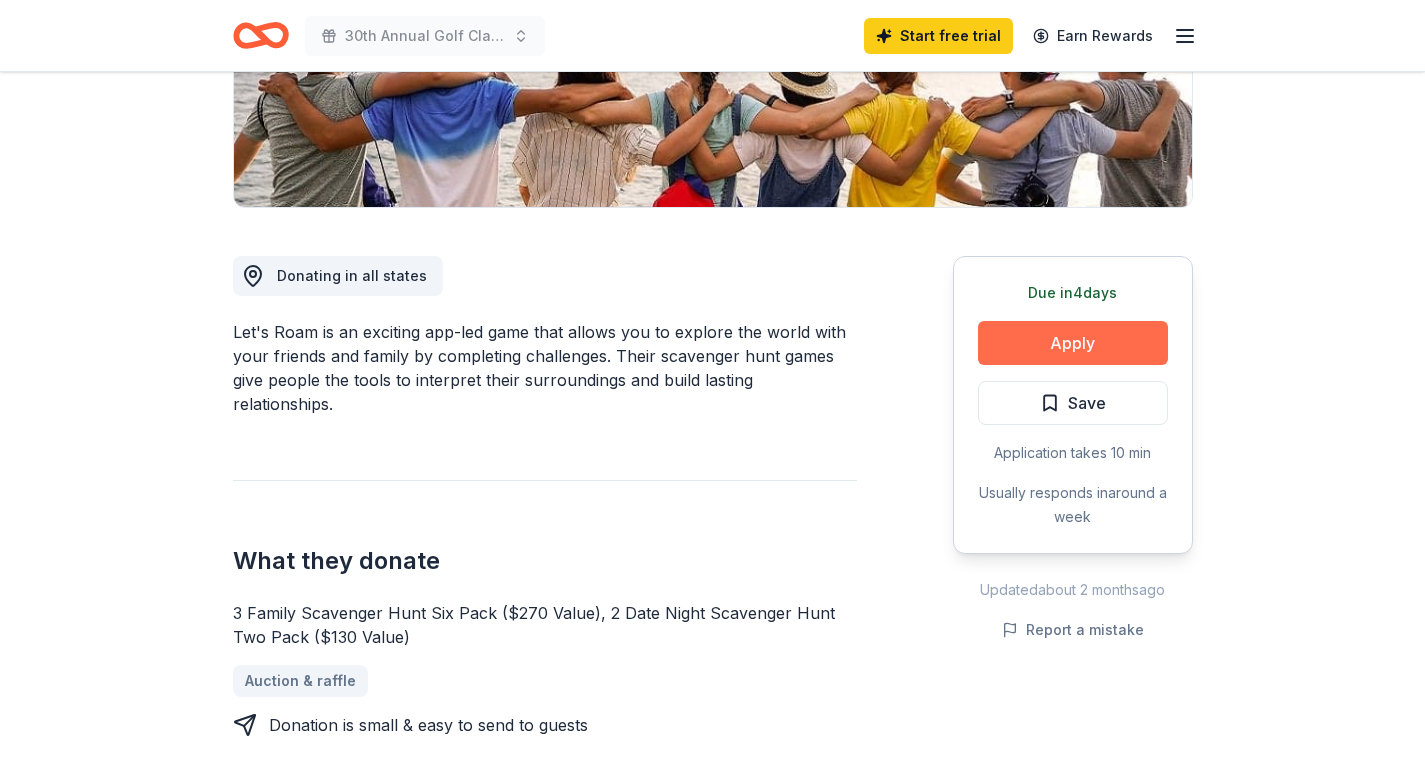 click on "Apply" at bounding box center [1073, 343] 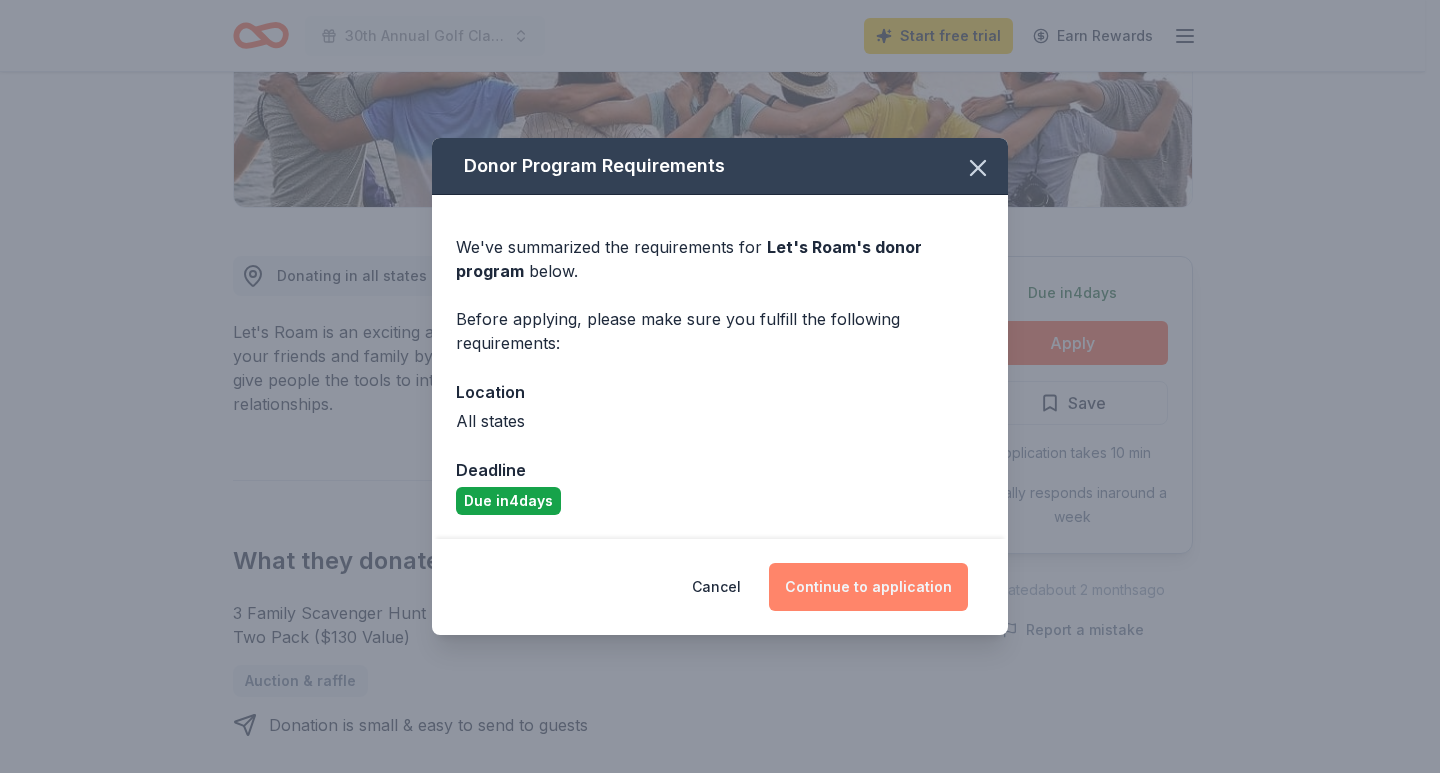 click on "Continue to application" at bounding box center [868, 587] 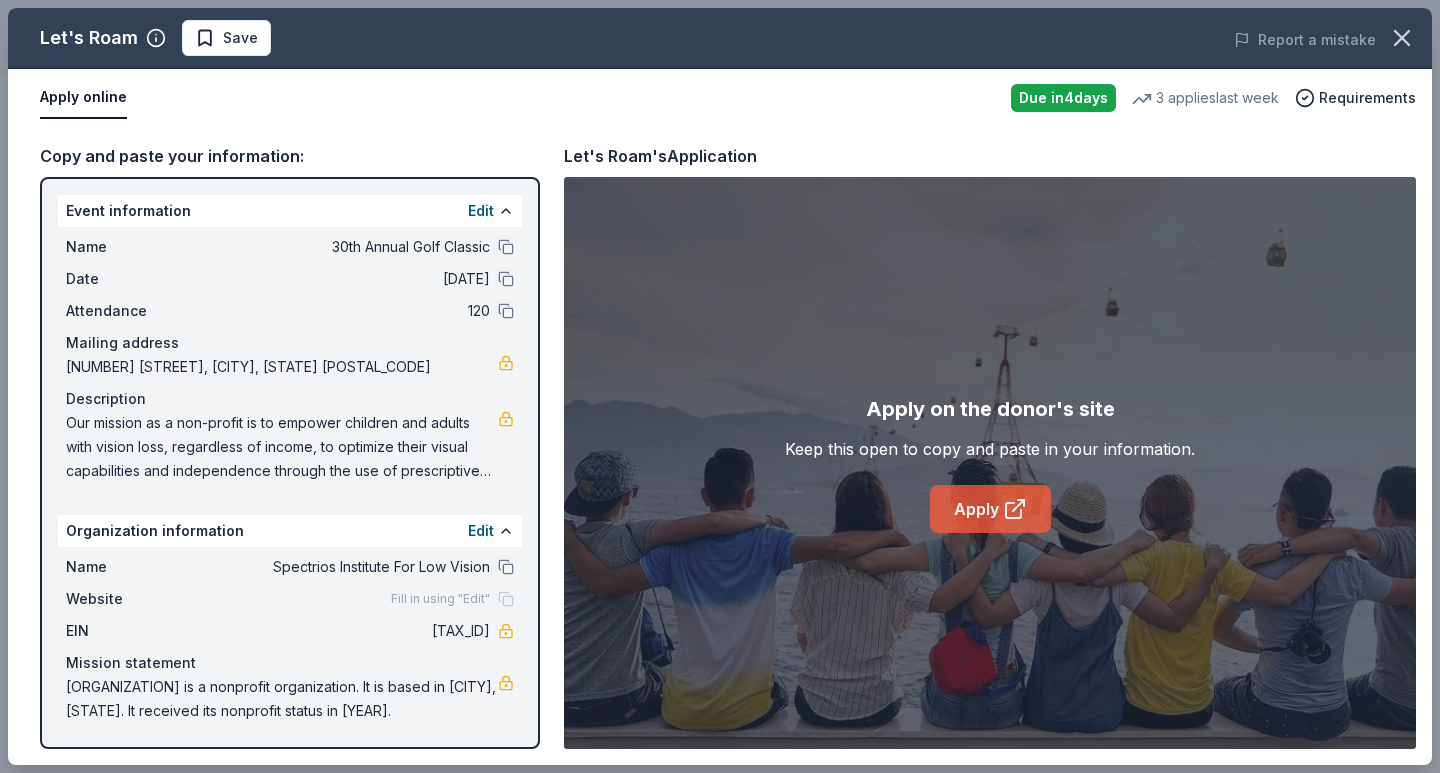click on "Apply" at bounding box center (990, 509) 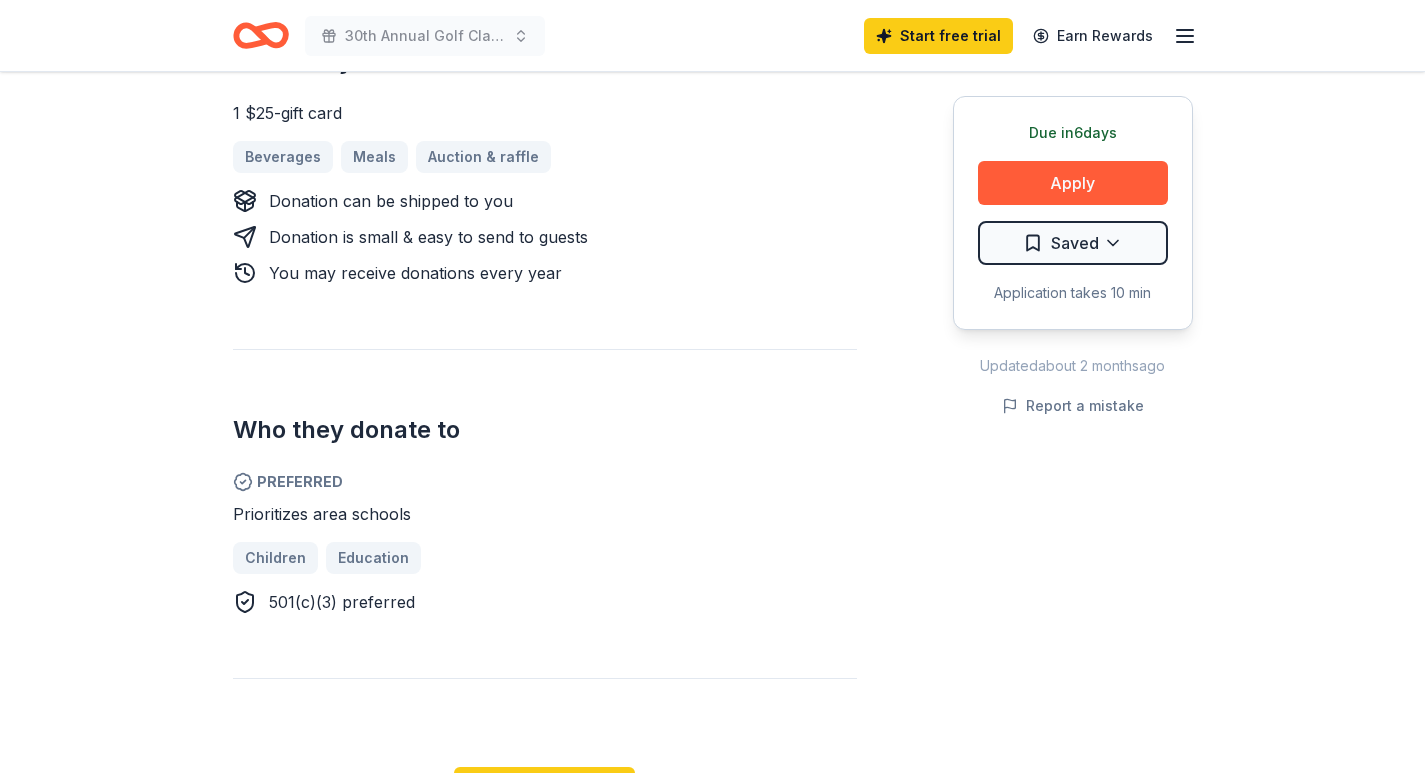 scroll, scrollTop: 900, scrollLeft: 0, axis: vertical 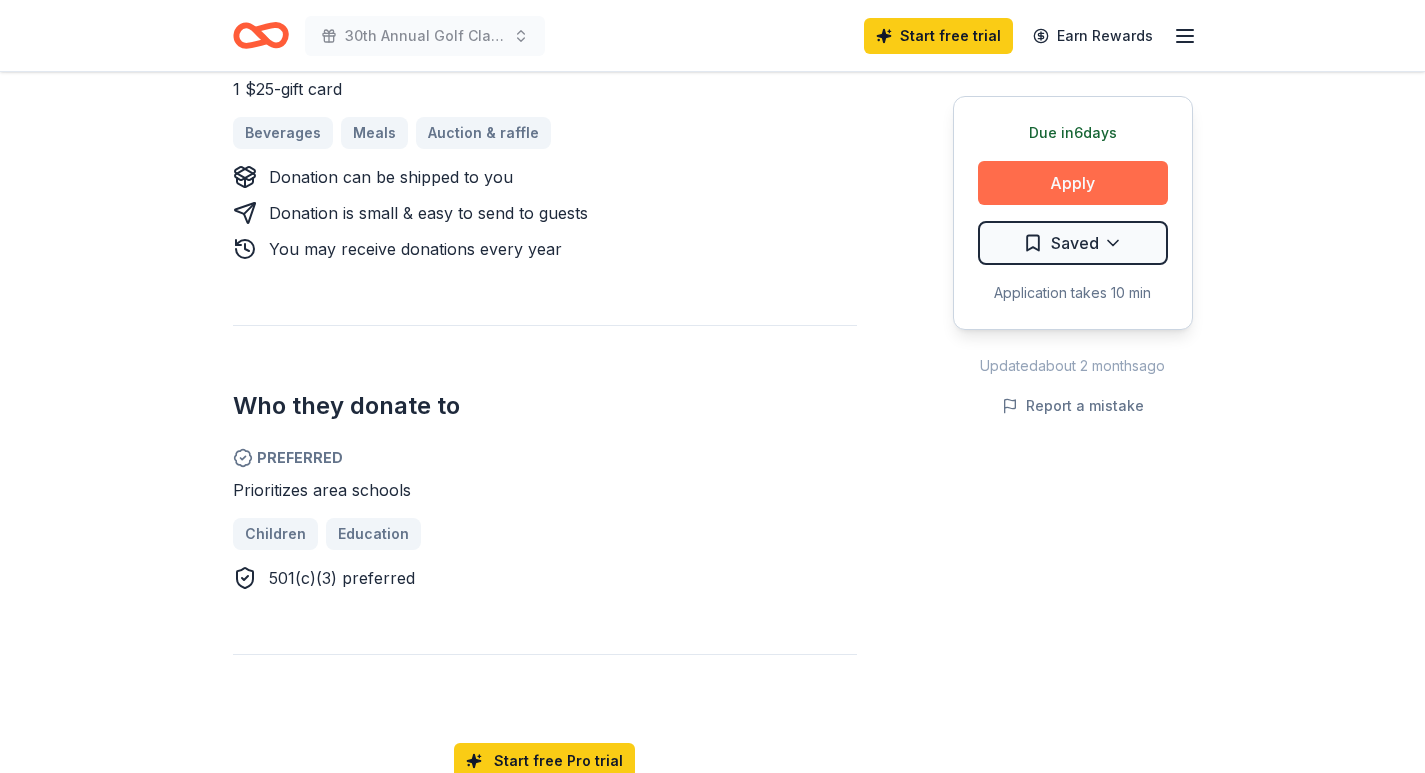 click on "Apply" at bounding box center (1073, 183) 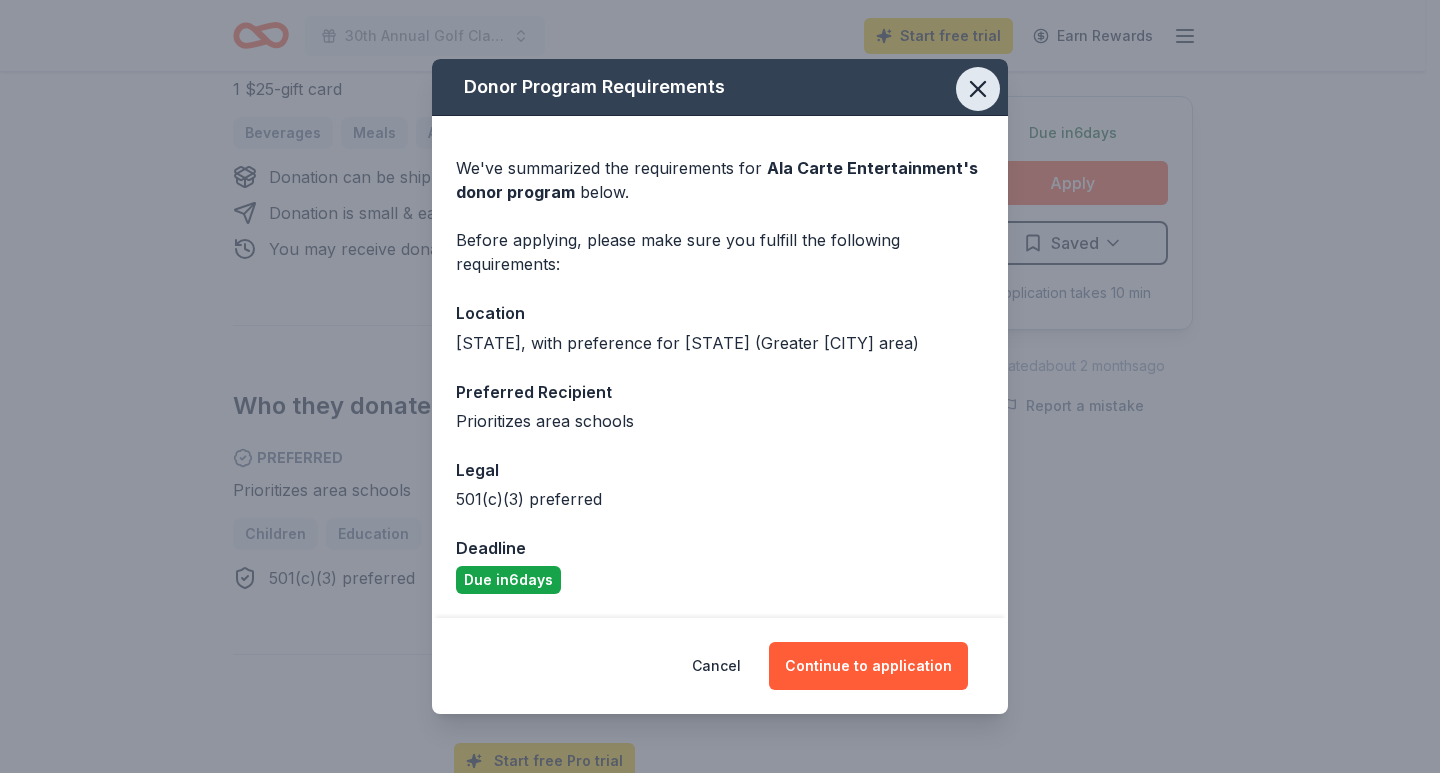 click 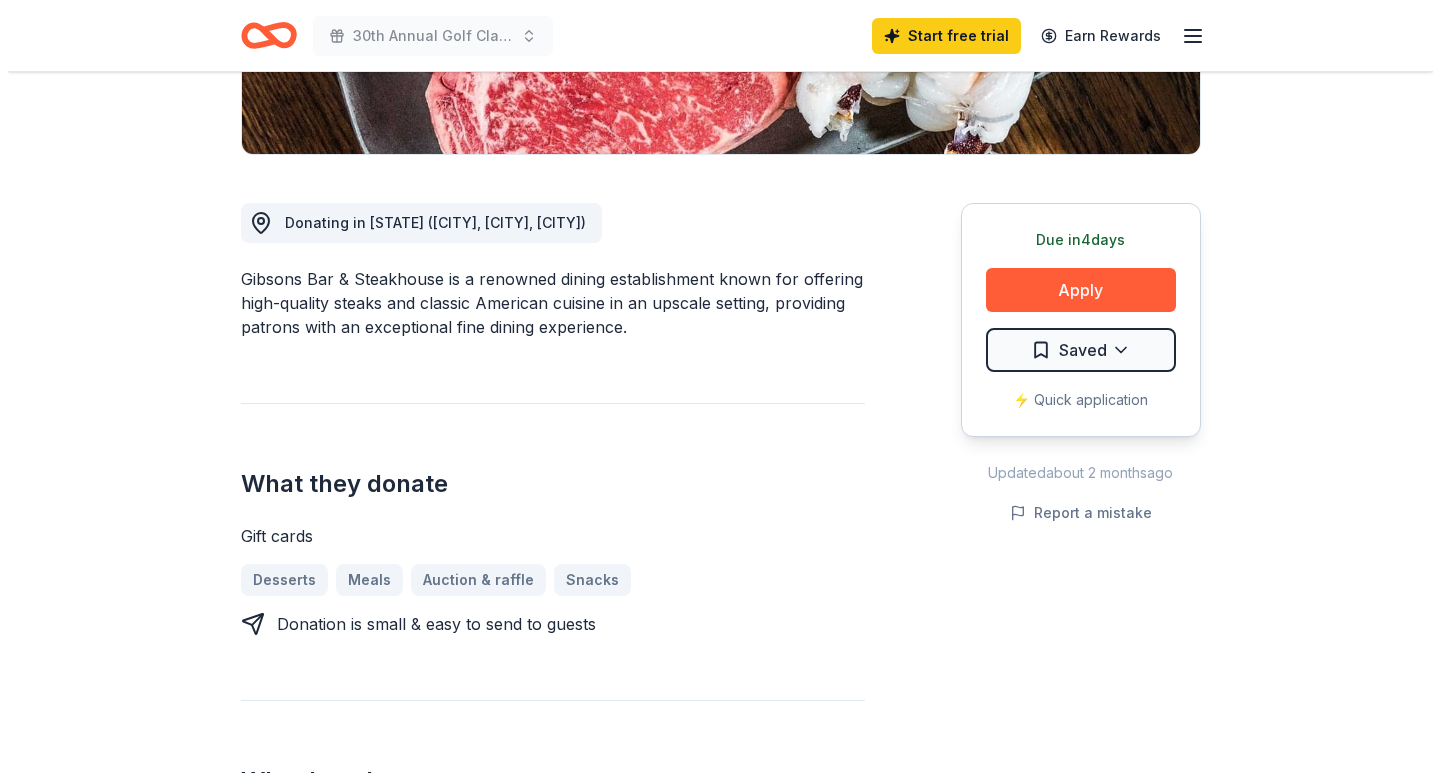 scroll, scrollTop: 500, scrollLeft: 0, axis: vertical 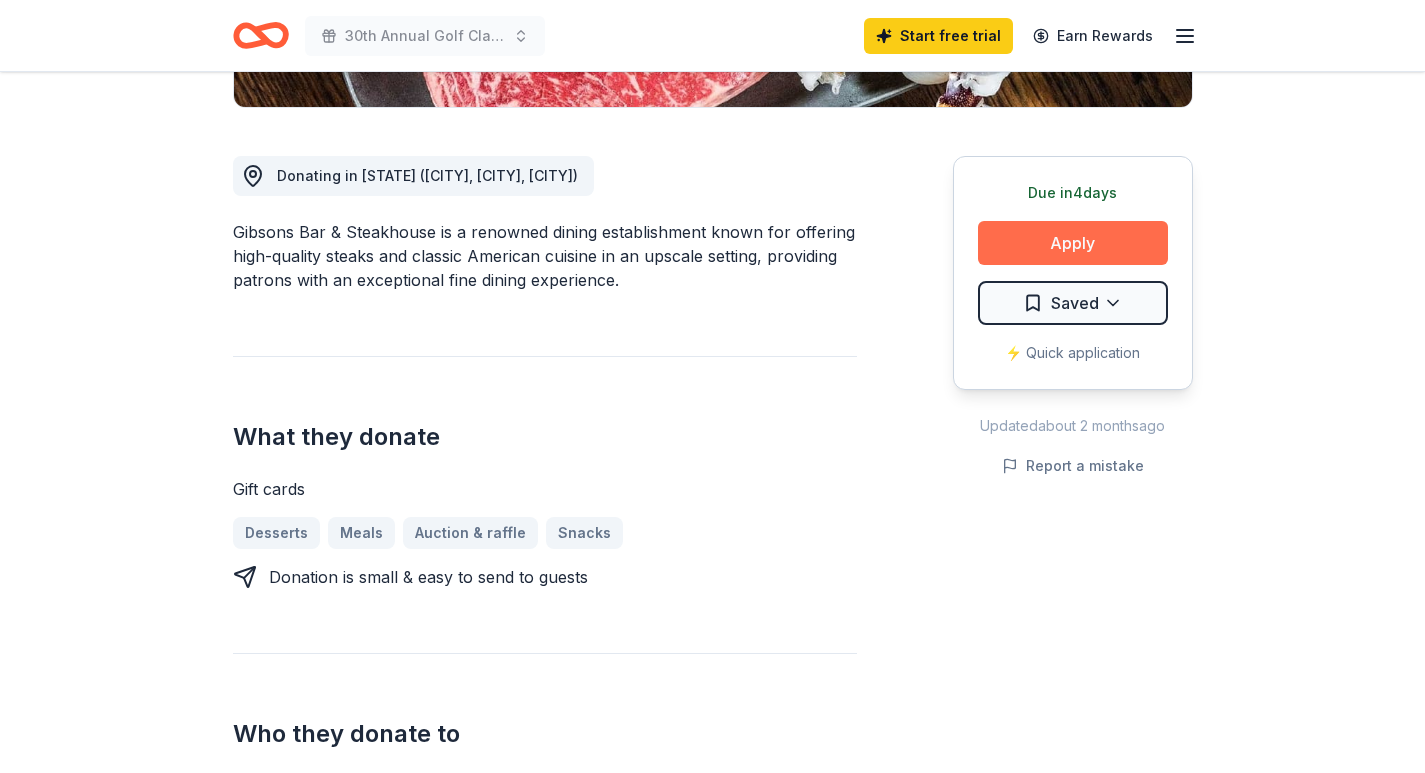 click on "Apply" at bounding box center [1073, 243] 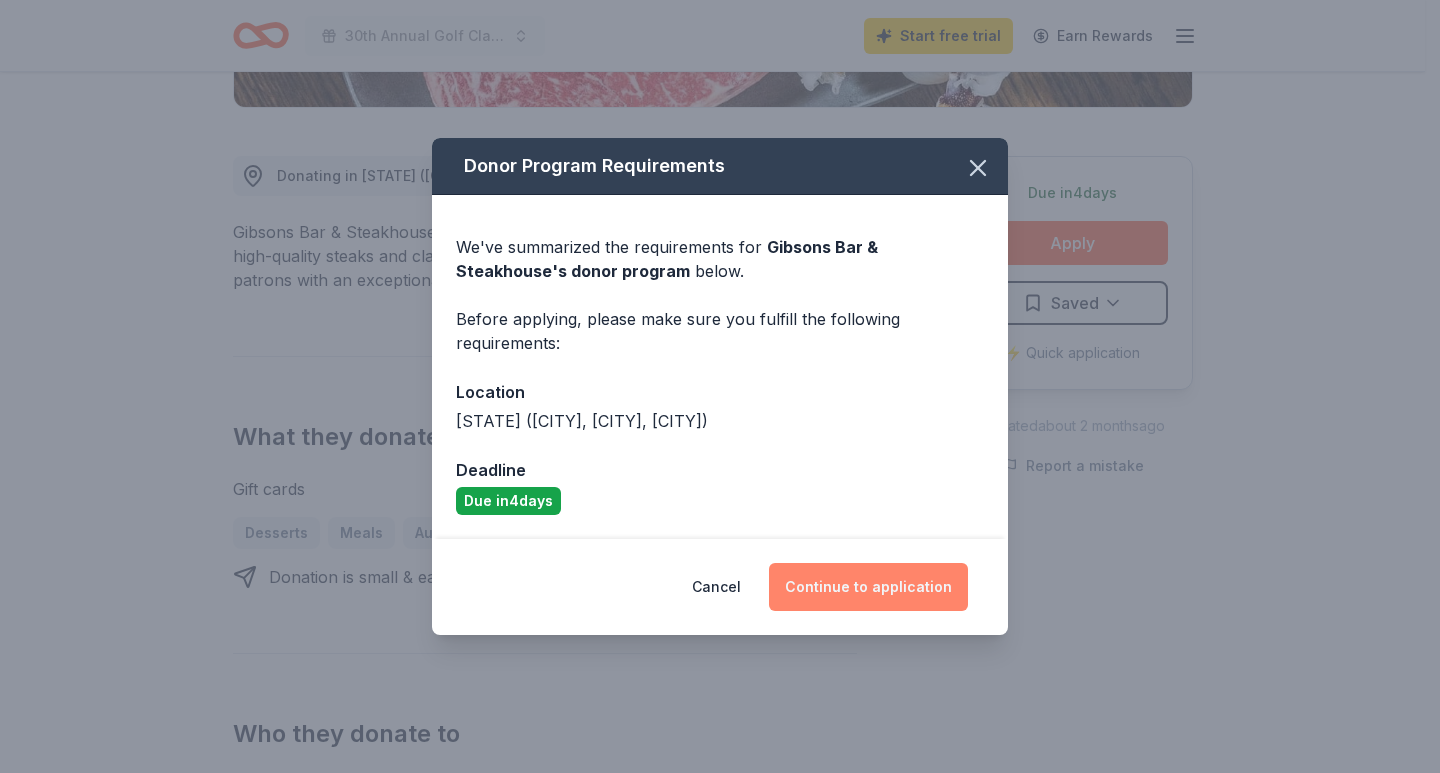 click on "Continue to application" at bounding box center (868, 587) 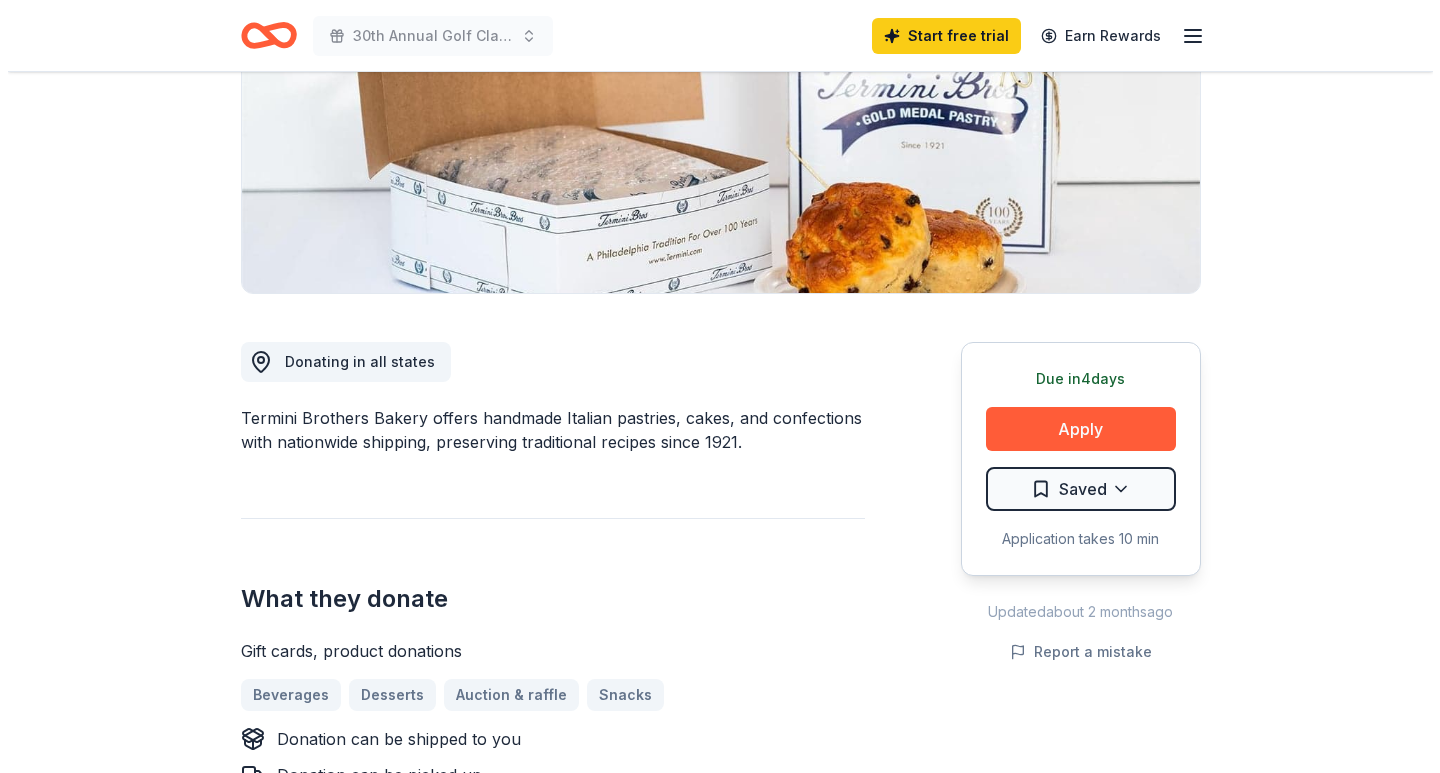scroll, scrollTop: 300, scrollLeft: 0, axis: vertical 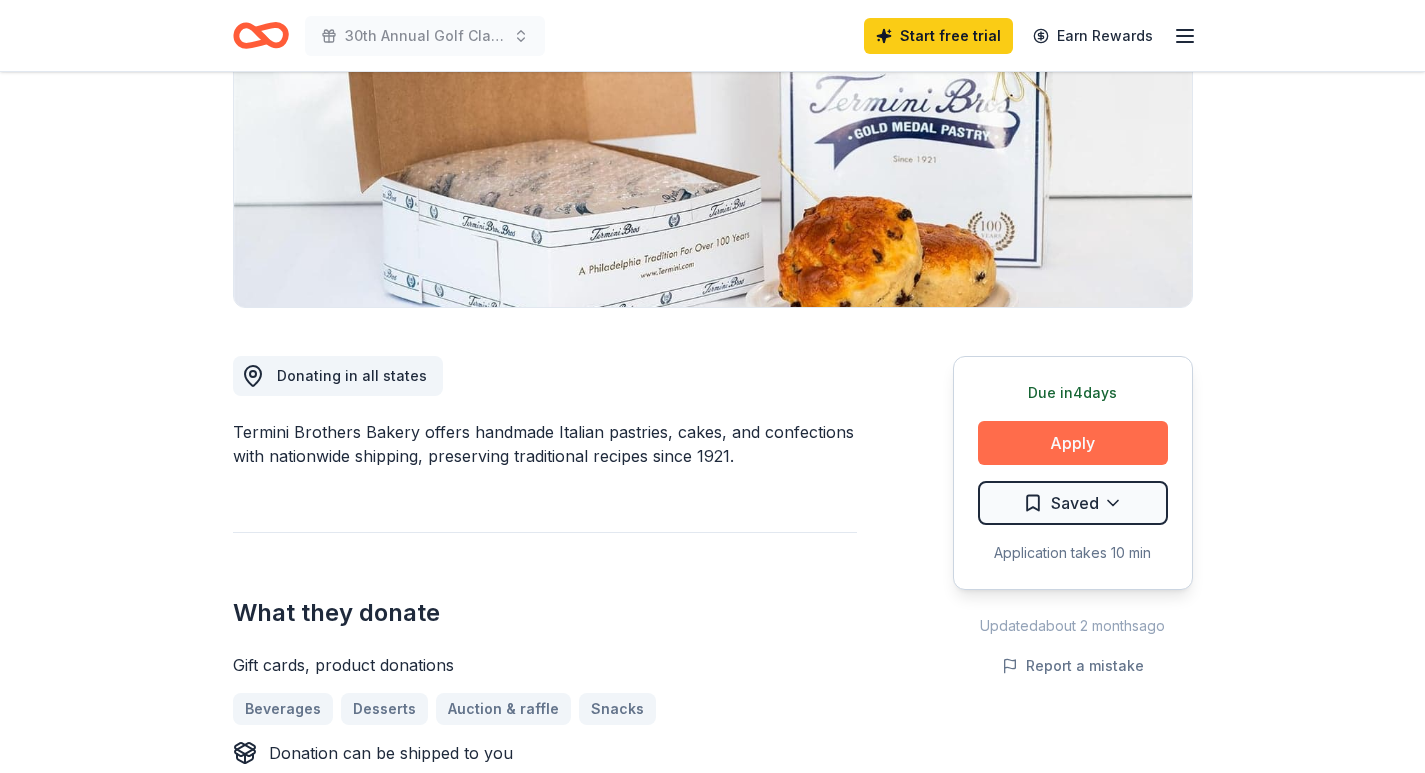 click on "Apply" at bounding box center [1073, 443] 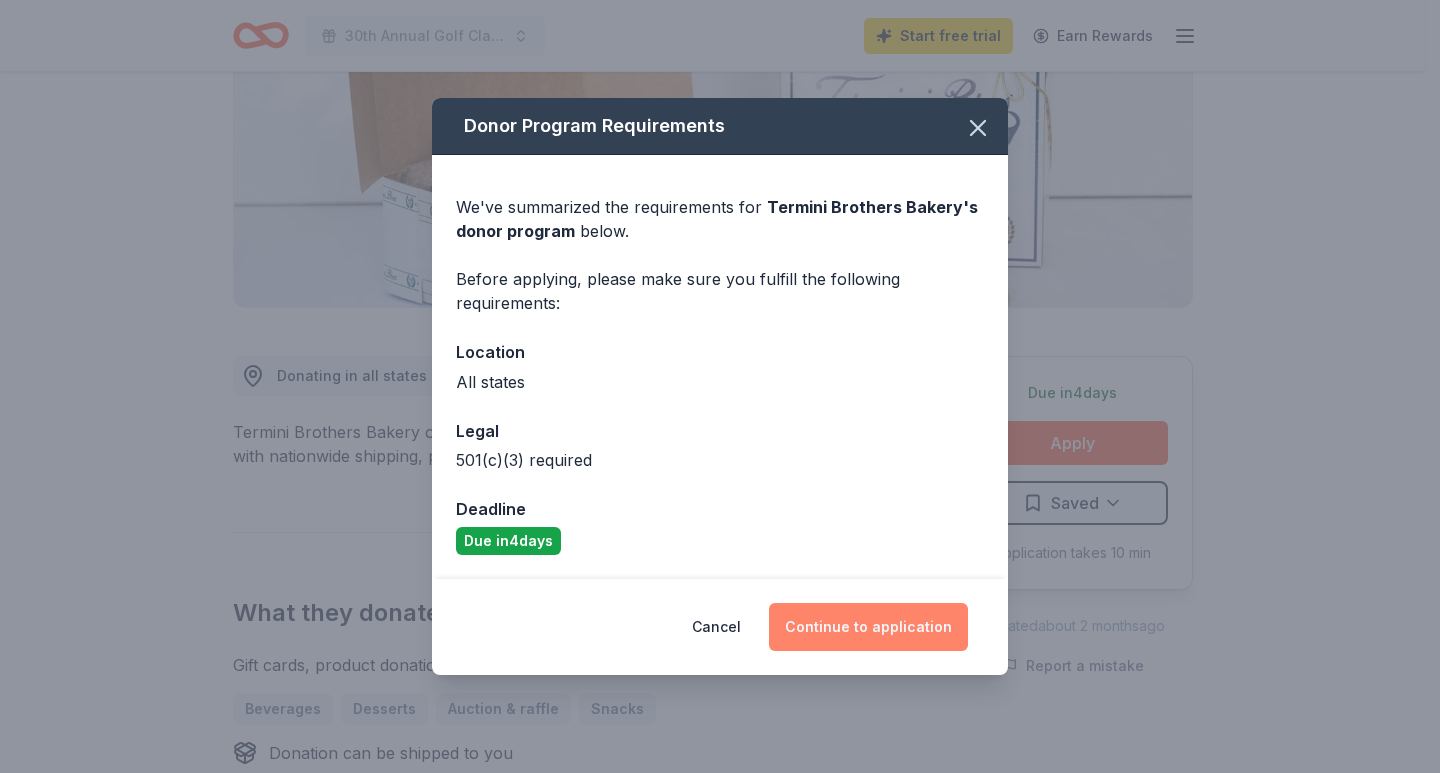 click on "Continue to application" at bounding box center (868, 627) 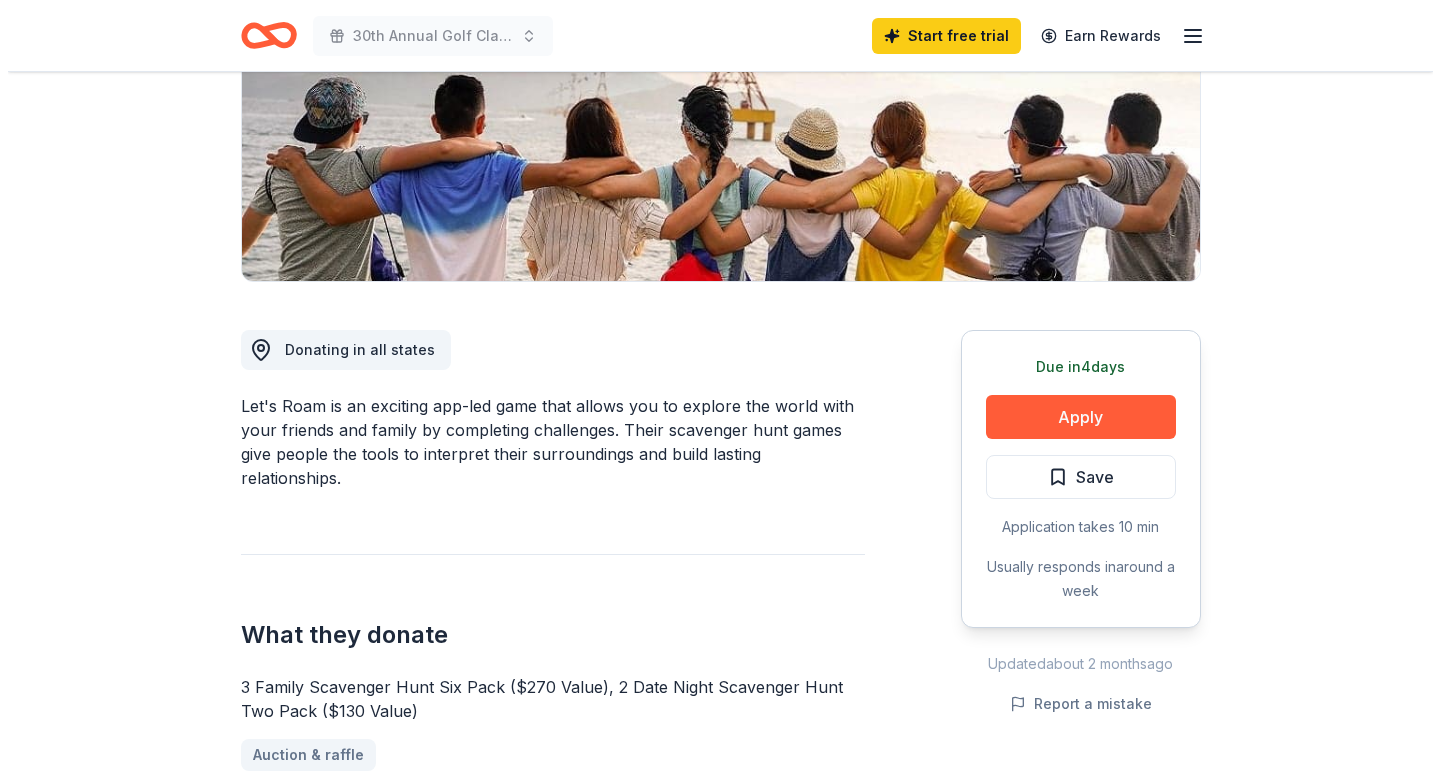 scroll, scrollTop: 400, scrollLeft: 0, axis: vertical 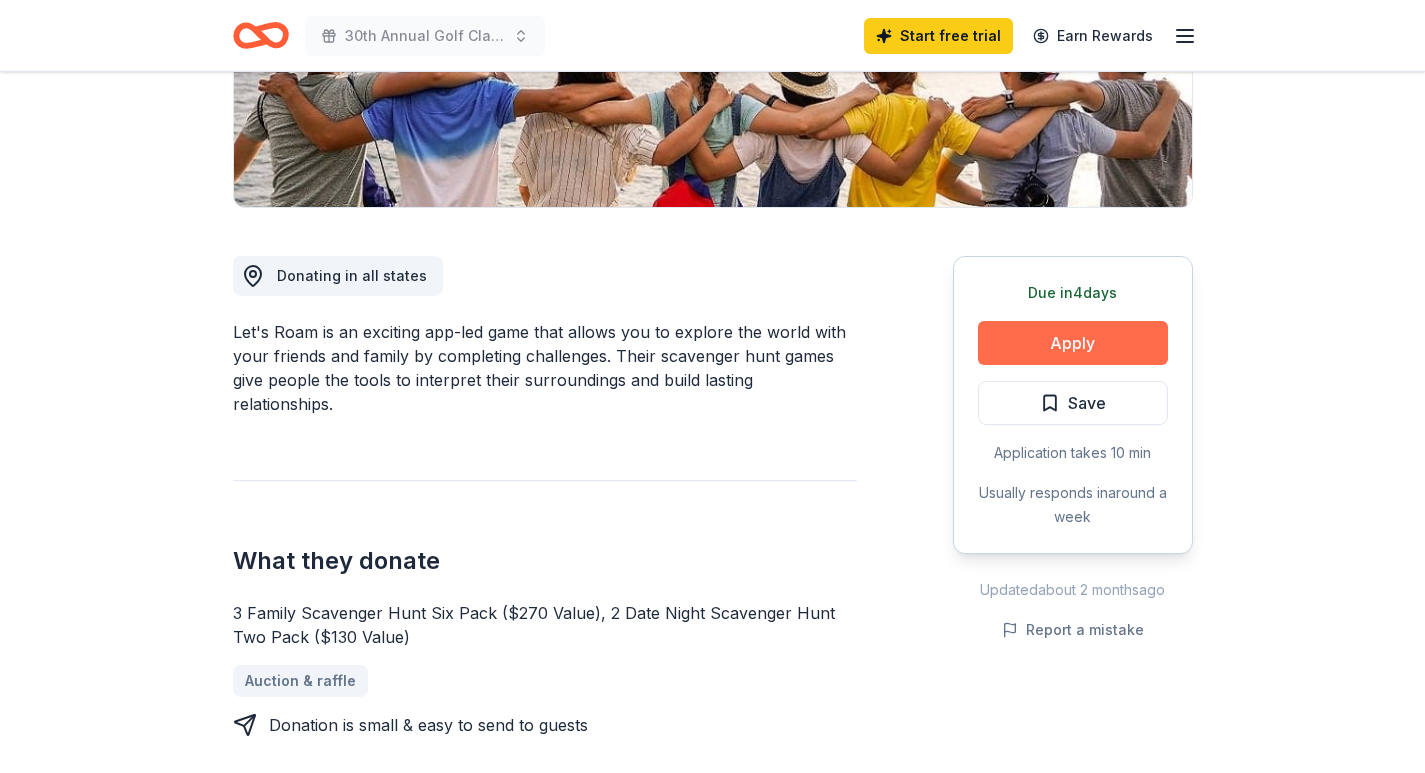 click on "Apply" at bounding box center (1073, 343) 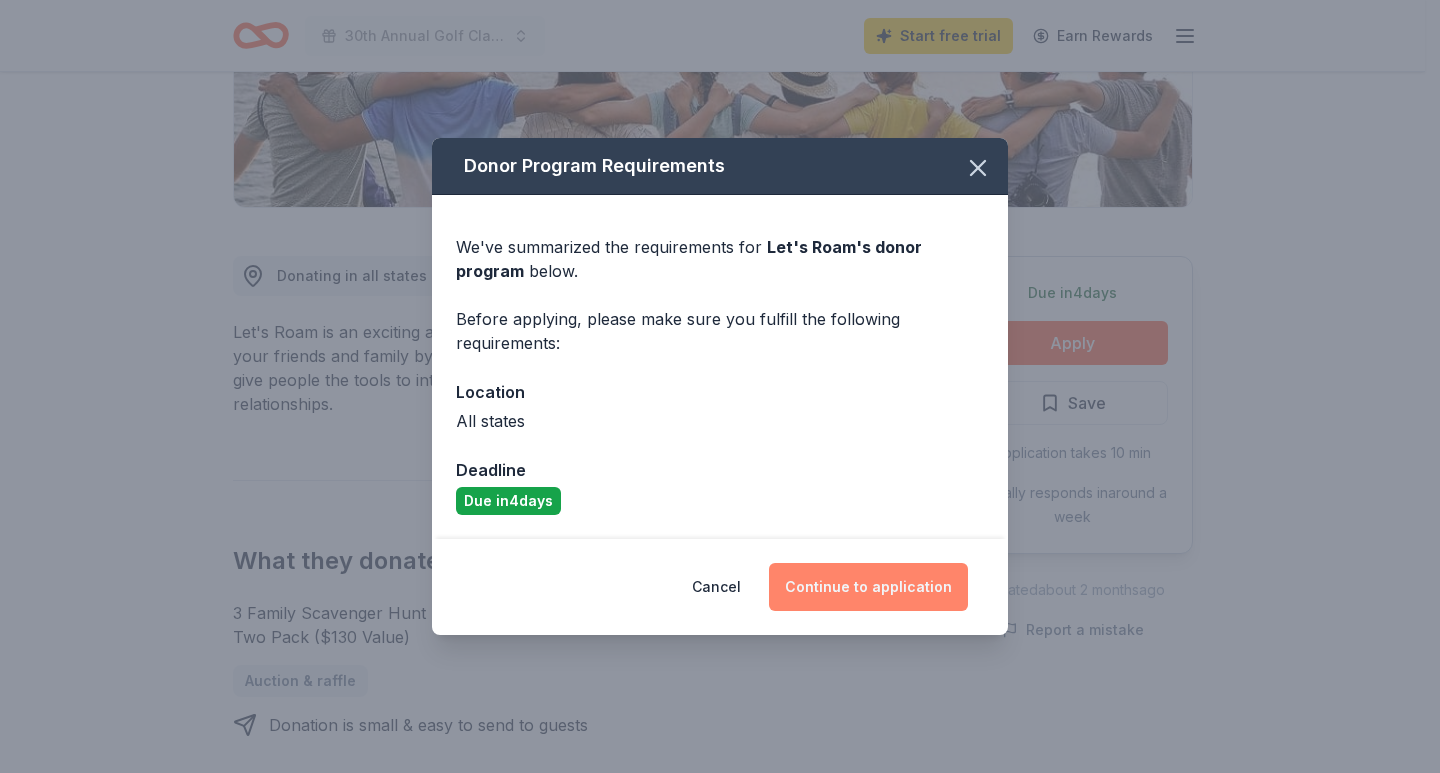 click on "Continue to application" at bounding box center (868, 587) 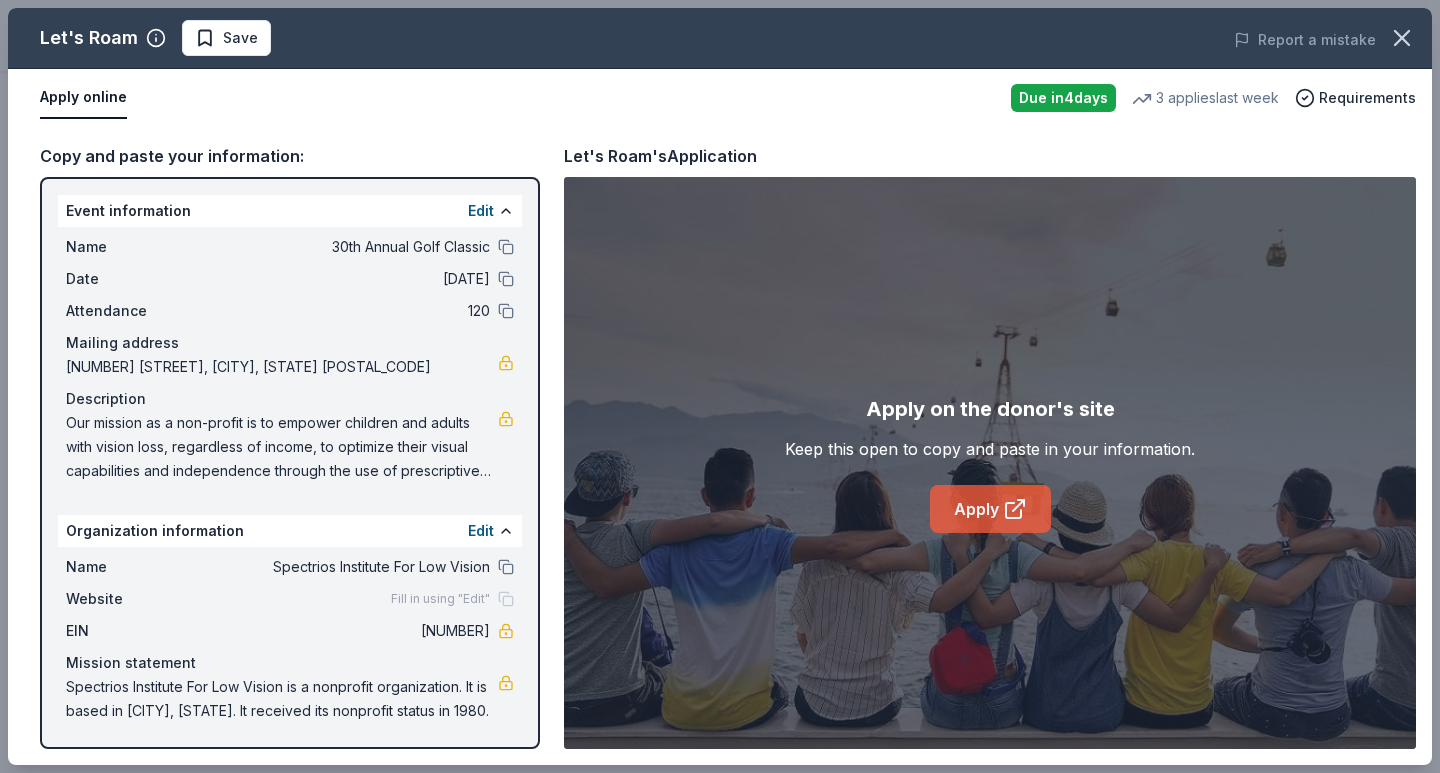 click on "Apply" at bounding box center (990, 509) 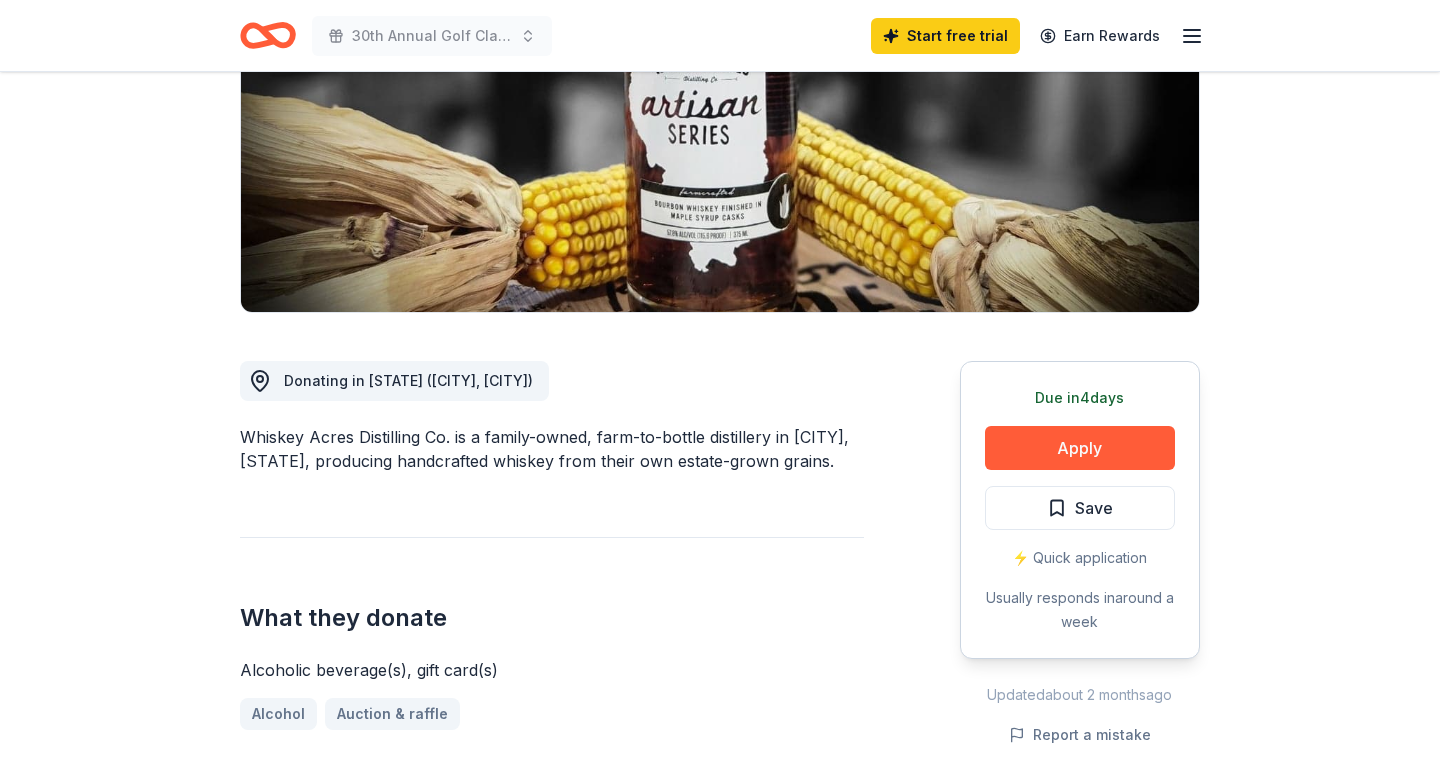 scroll, scrollTop: 300, scrollLeft: 0, axis: vertical 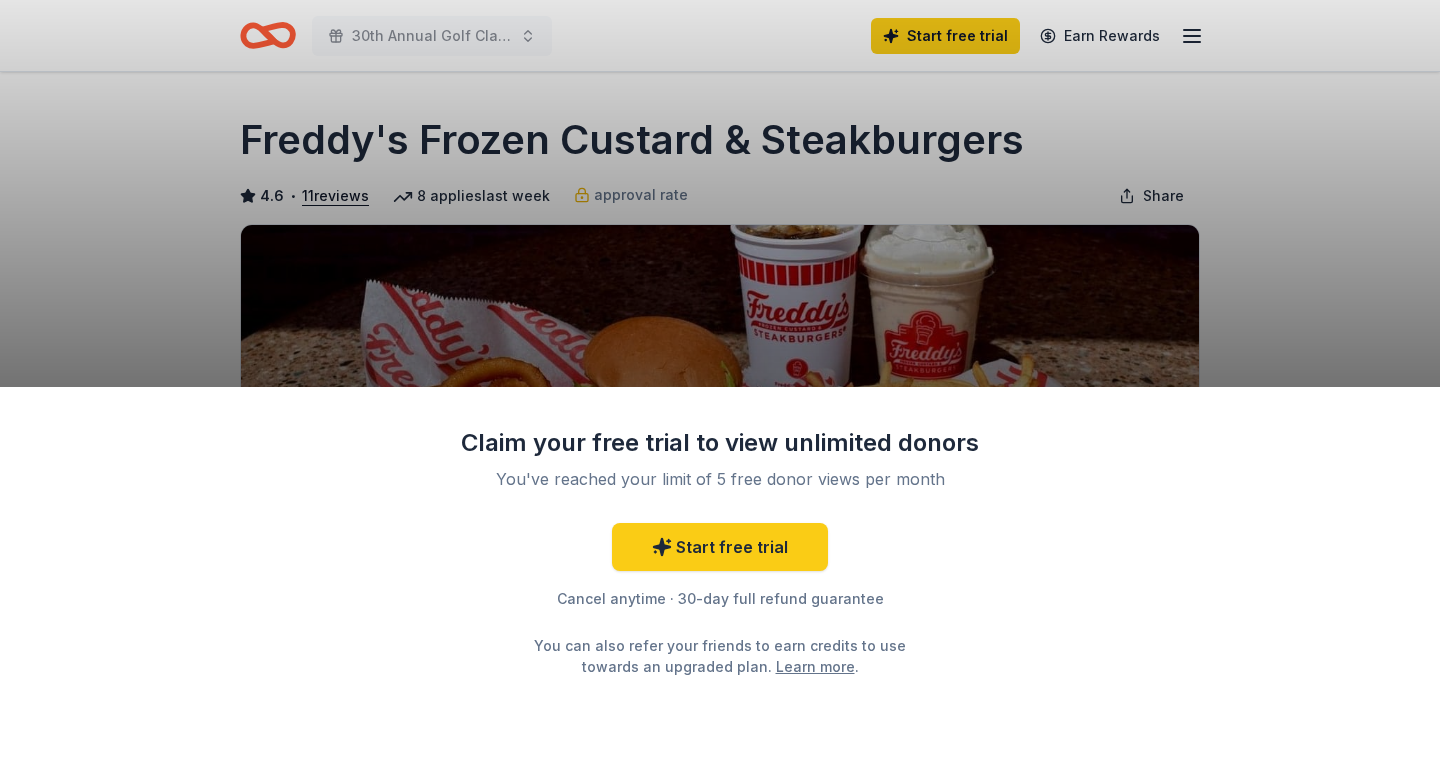 click on "Claim your free trial to view unlimited donors You've reached your limit of 5 free donor views per month Start free  trial Cancel anytime · 30-day full refund guarantee You can also refer your friends to earn credits to use towards an upgraded plan.   Learn more ." at bounding box center [720, 386] 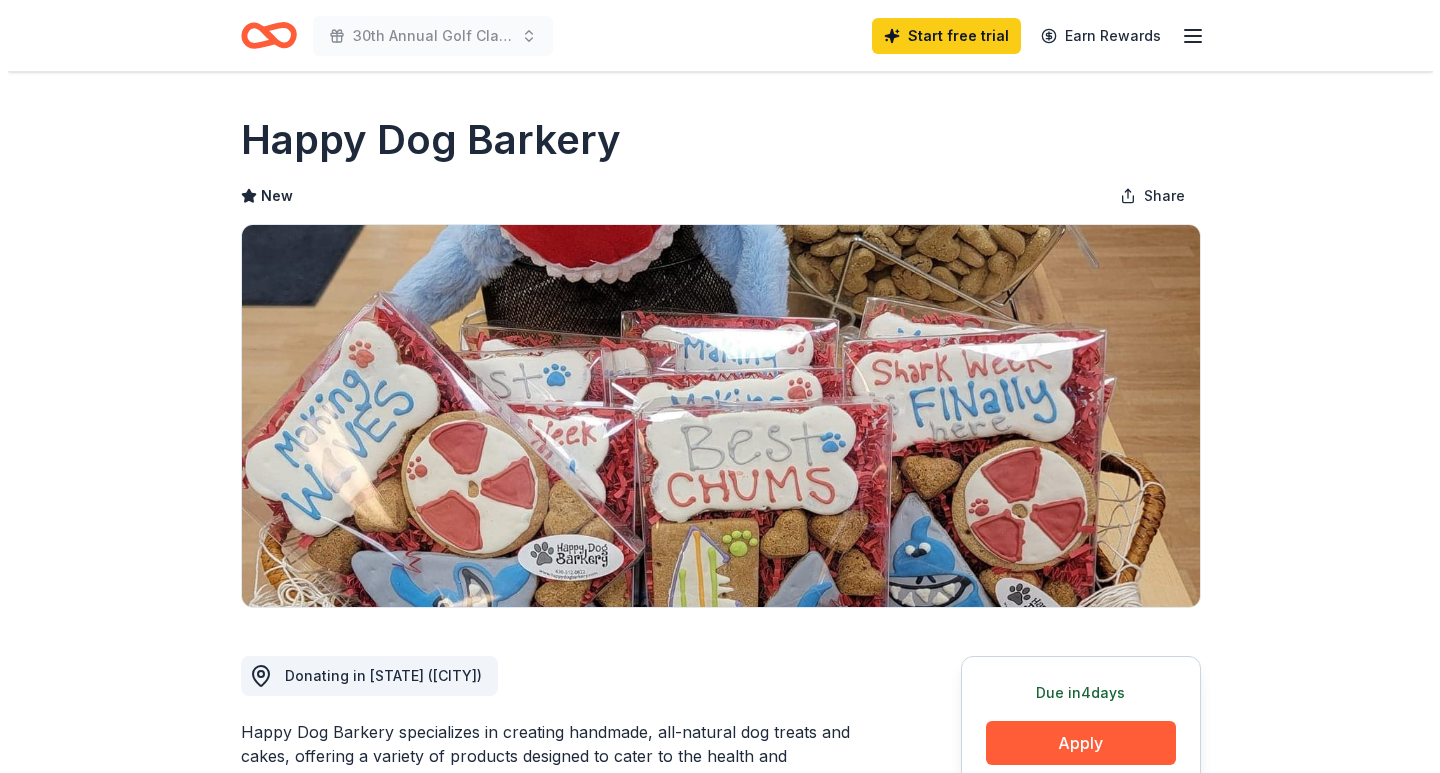 scroll, scrollTop: 0, scrollLeft: 0, axis: both 